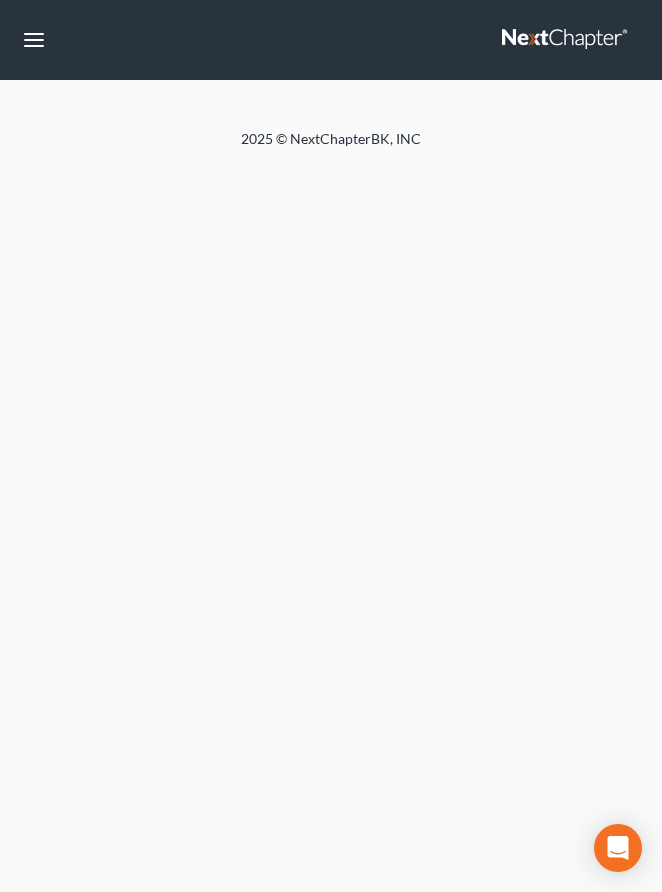 scroll, scrollTop: 0, scrollLeft: 0, axis: both 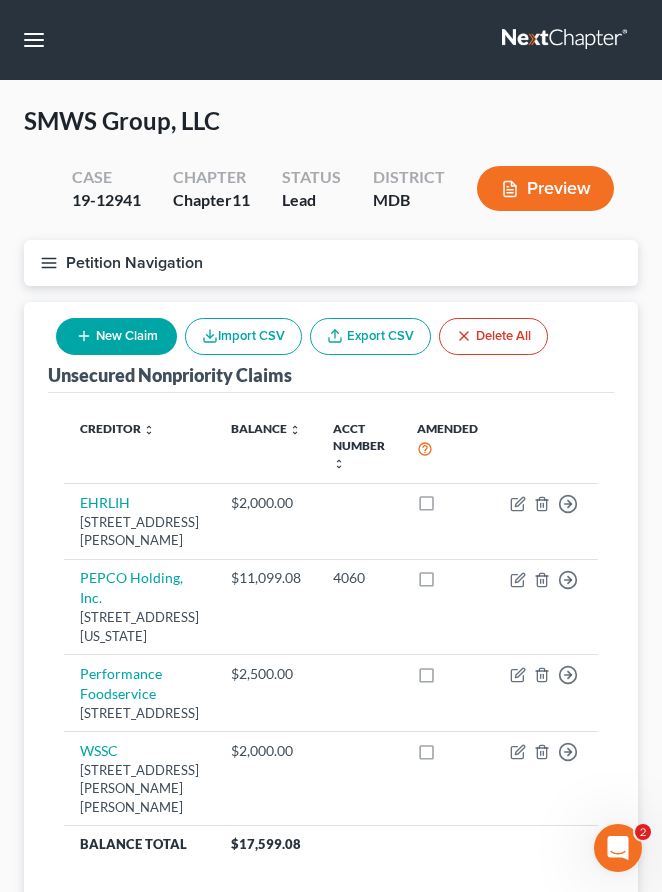 click at bounding box center [566, 40] 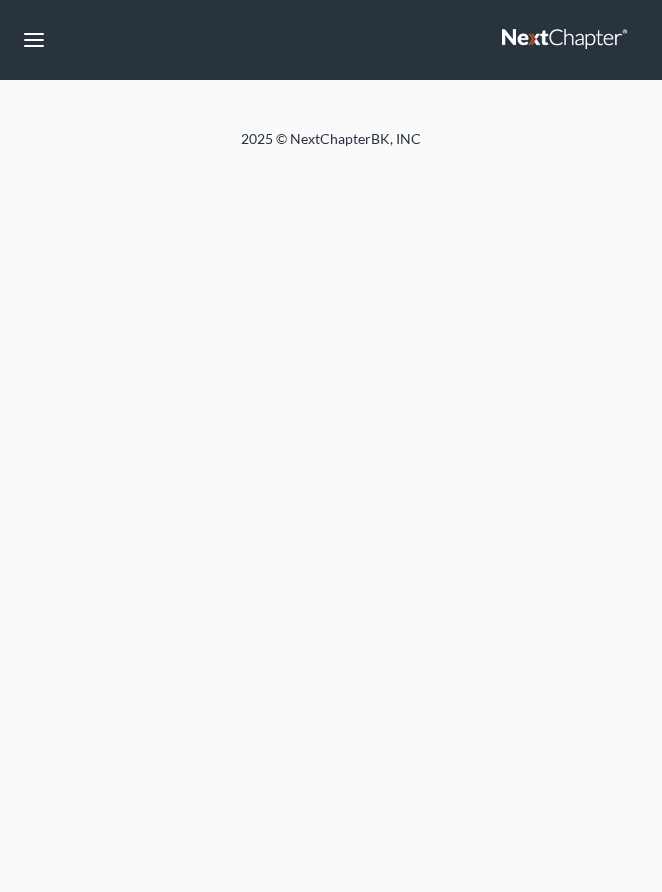 scroll, scrollTop: 0, scrollLeft: 0, axis: both 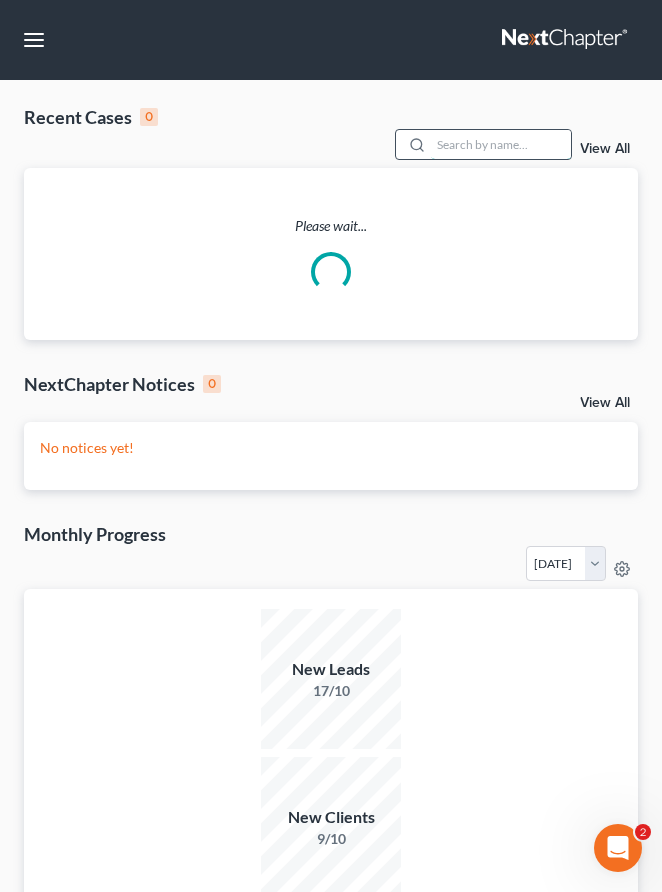 click at bounding box center (501, 144) 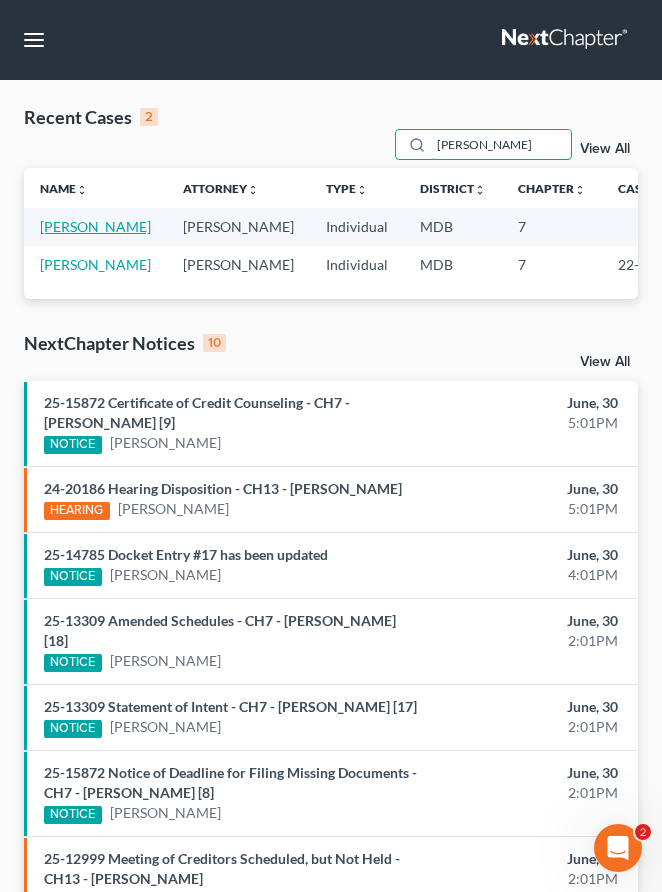 type on "kenney" 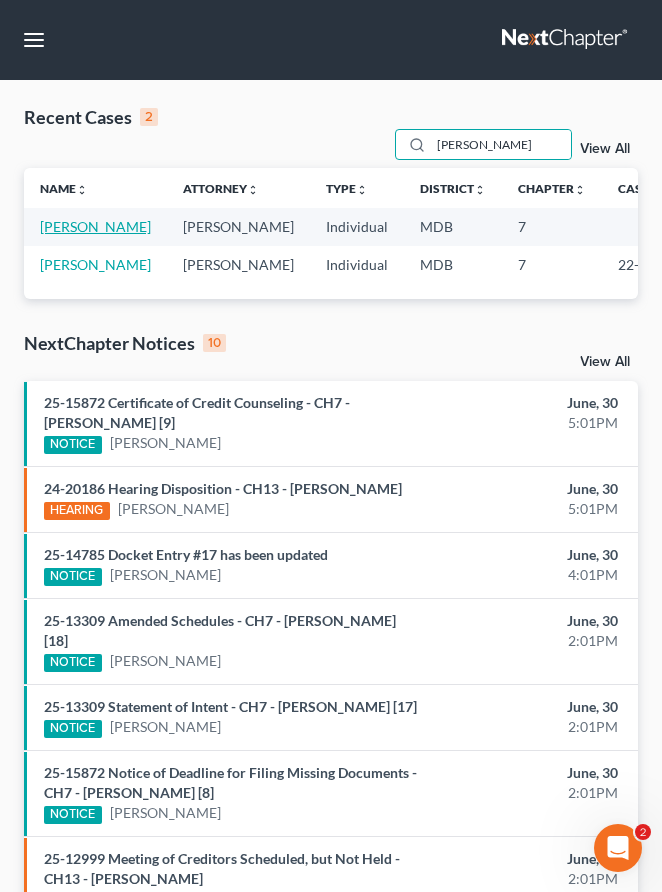 click on "[PERSON_NAME]" at bounding box center (95, 226) 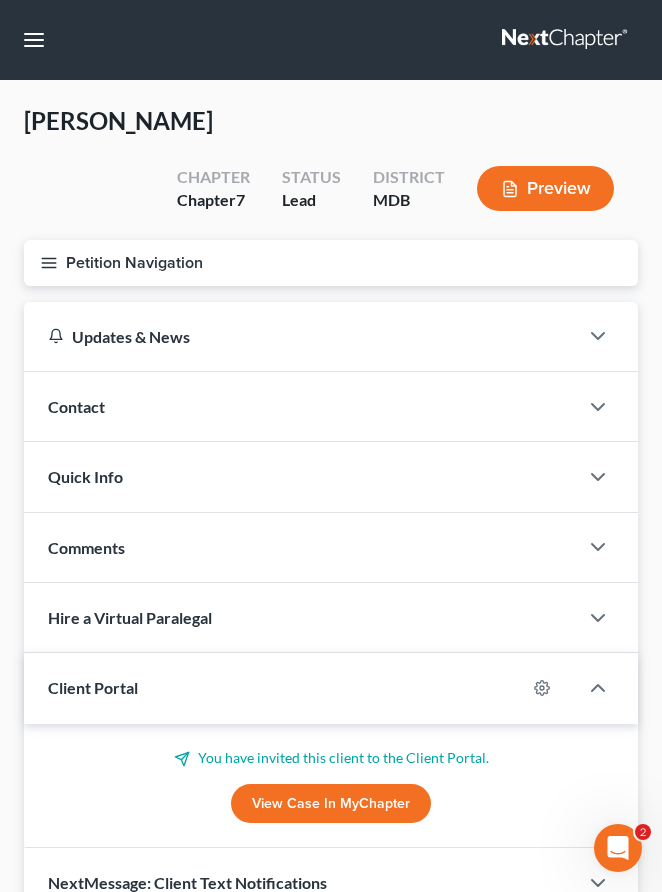 click 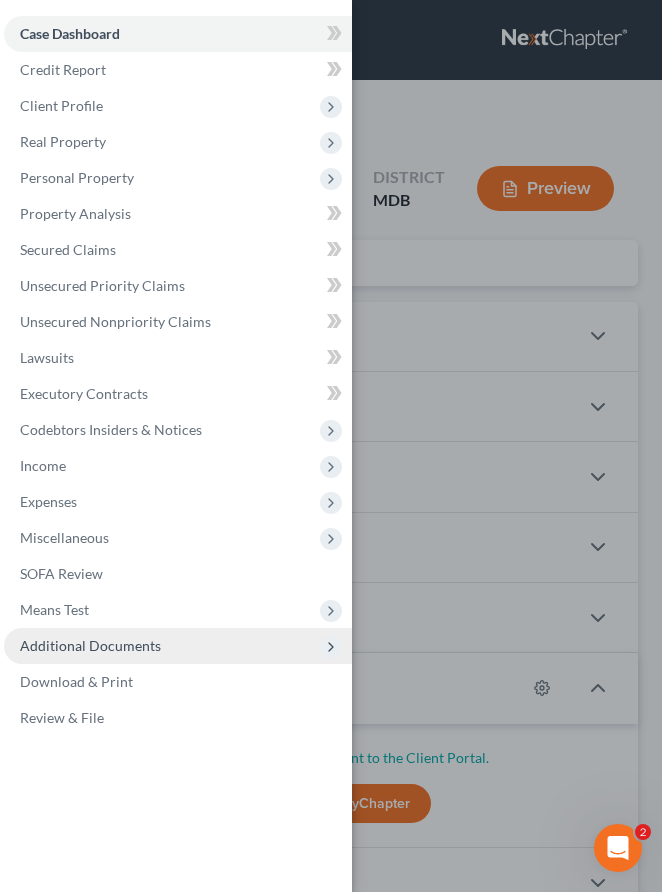 click on "Additional Documents" at bounding box center (178, 646) 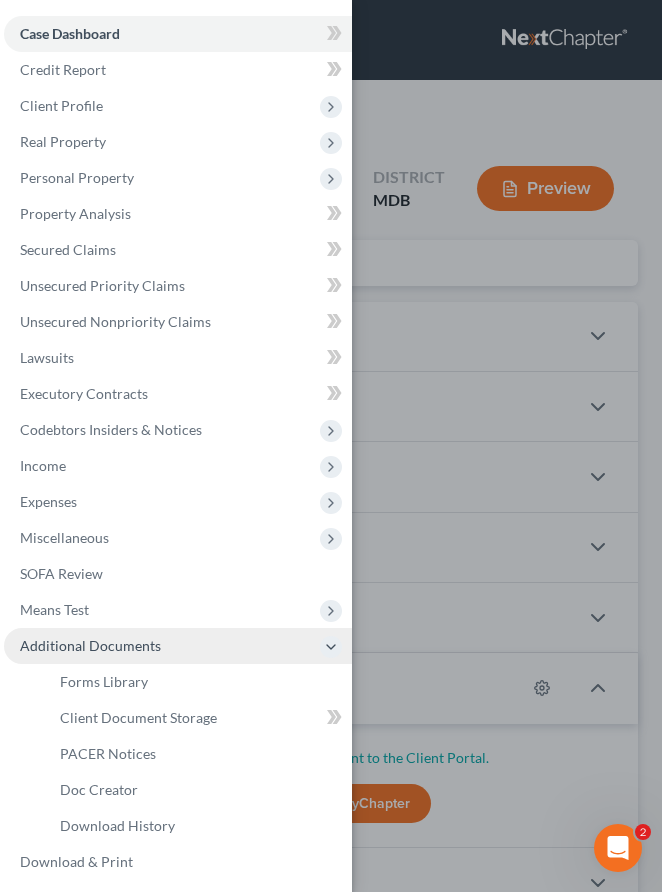 scroll, scrollTop: 40, scrollLeft: 0, axis: vertical 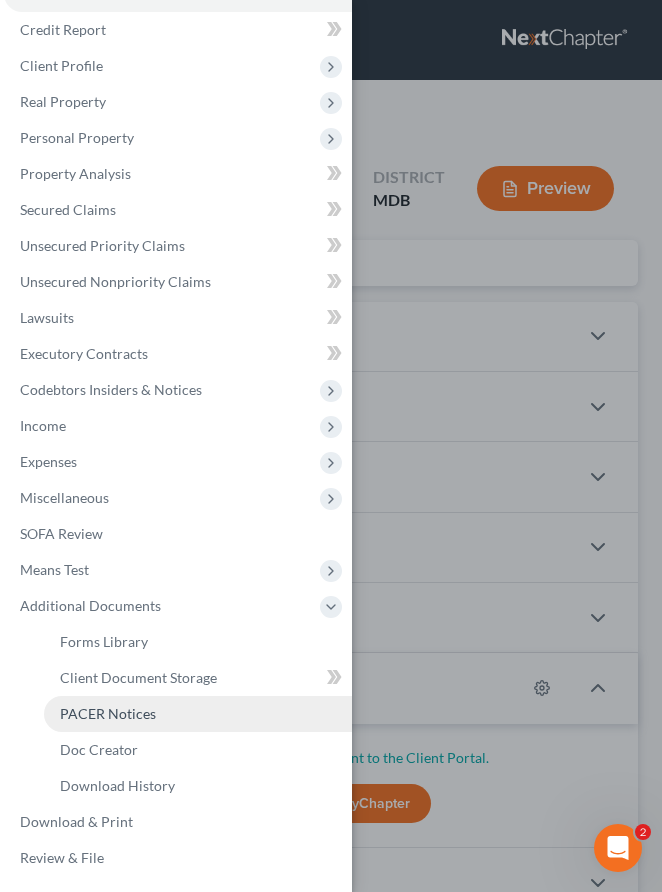 click on "PACER Notices" at bounding box center [108, 713] 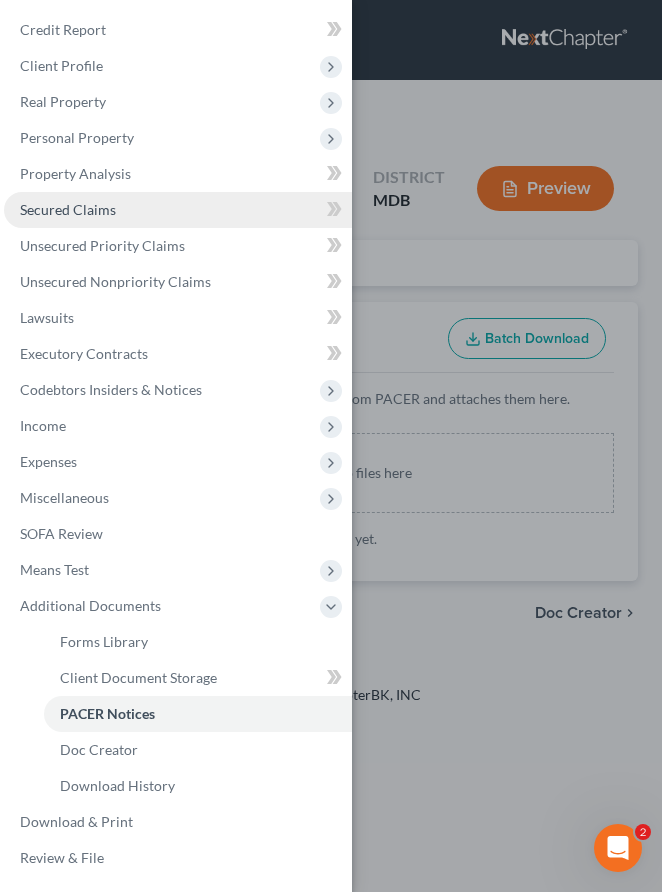 click on "Secured Claims" at bounding box center (68, 209) 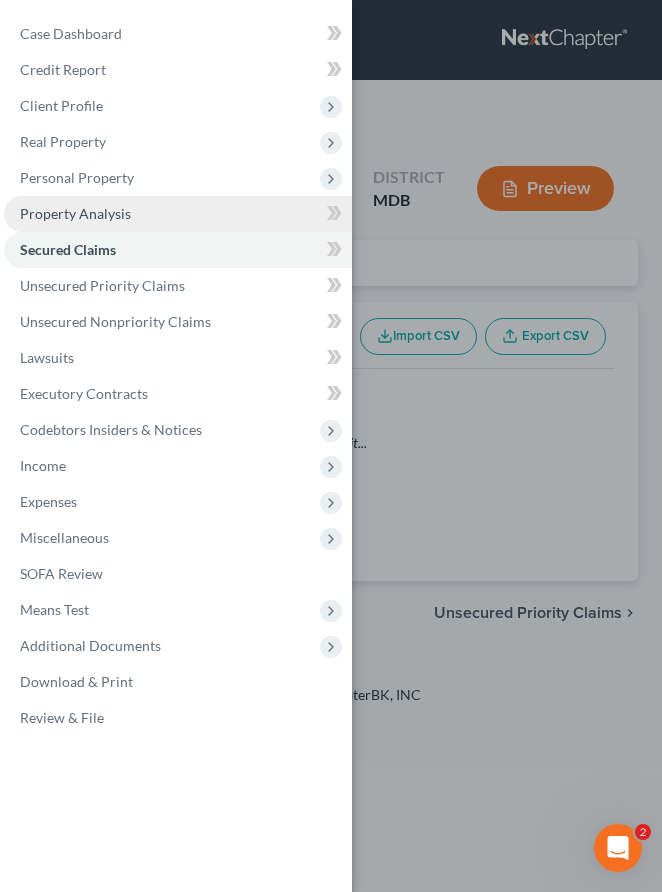 scroll, scrollTop: 0, scrollLeft: 0, axis: both 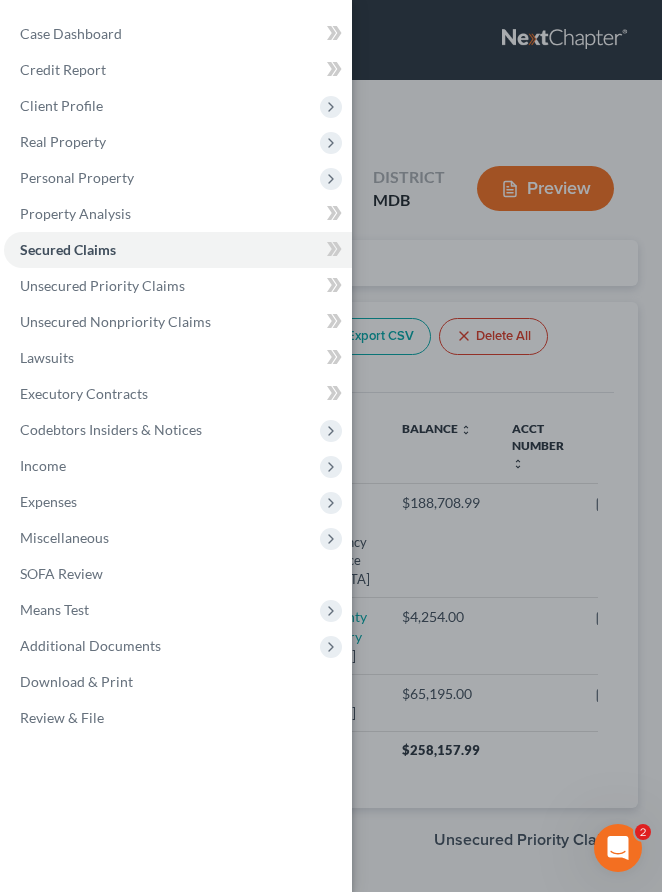 click on "Case Dashboard
Payments
Invoices
Payments
Payments
Credit Report
Client Profile" at bounding box center [331, 446] 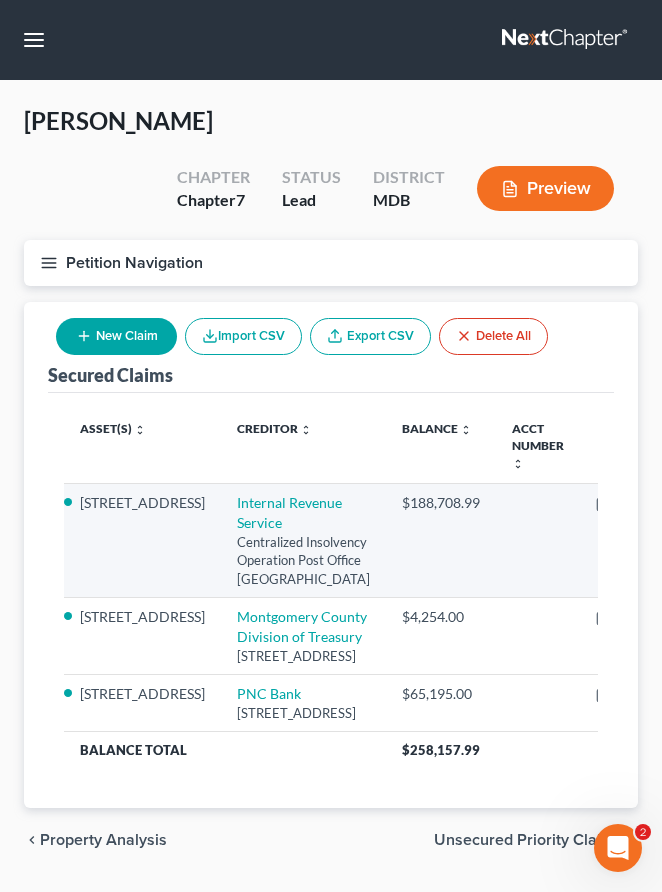 scroll, scrollTop: 189, scrollLeft: 0, axis: vertical 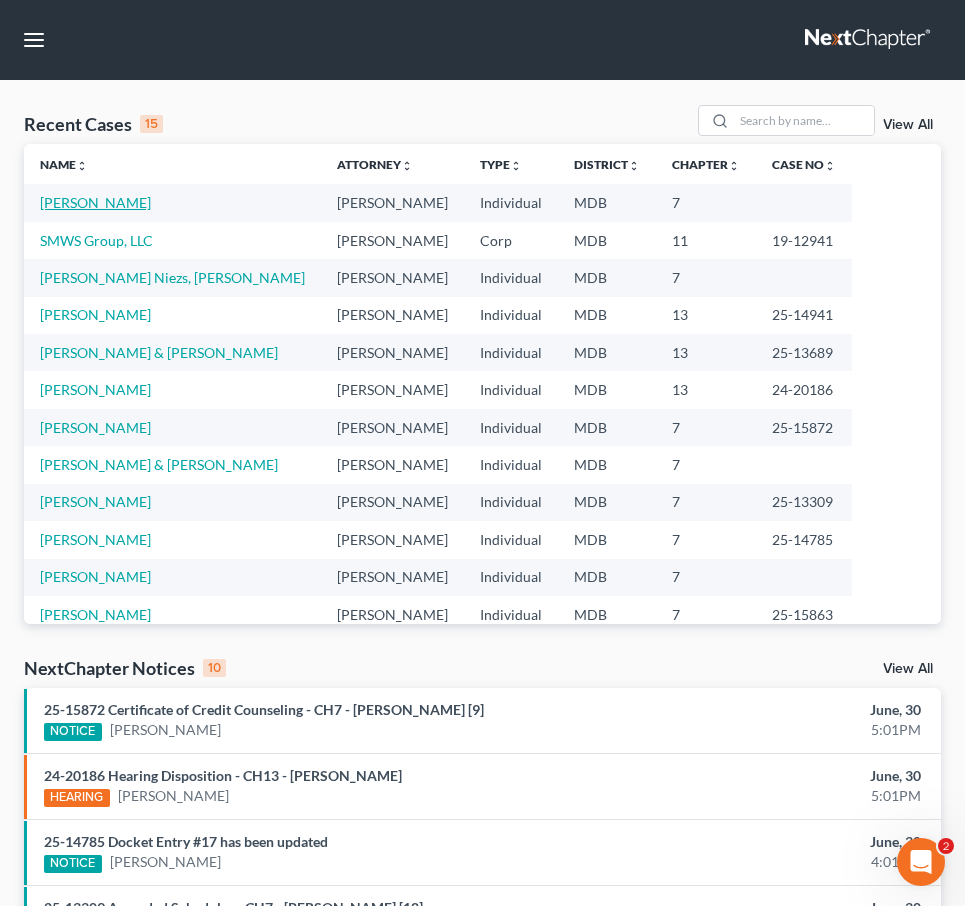 click on "[PERSON_NAME]" at bounding box center (95, 202) 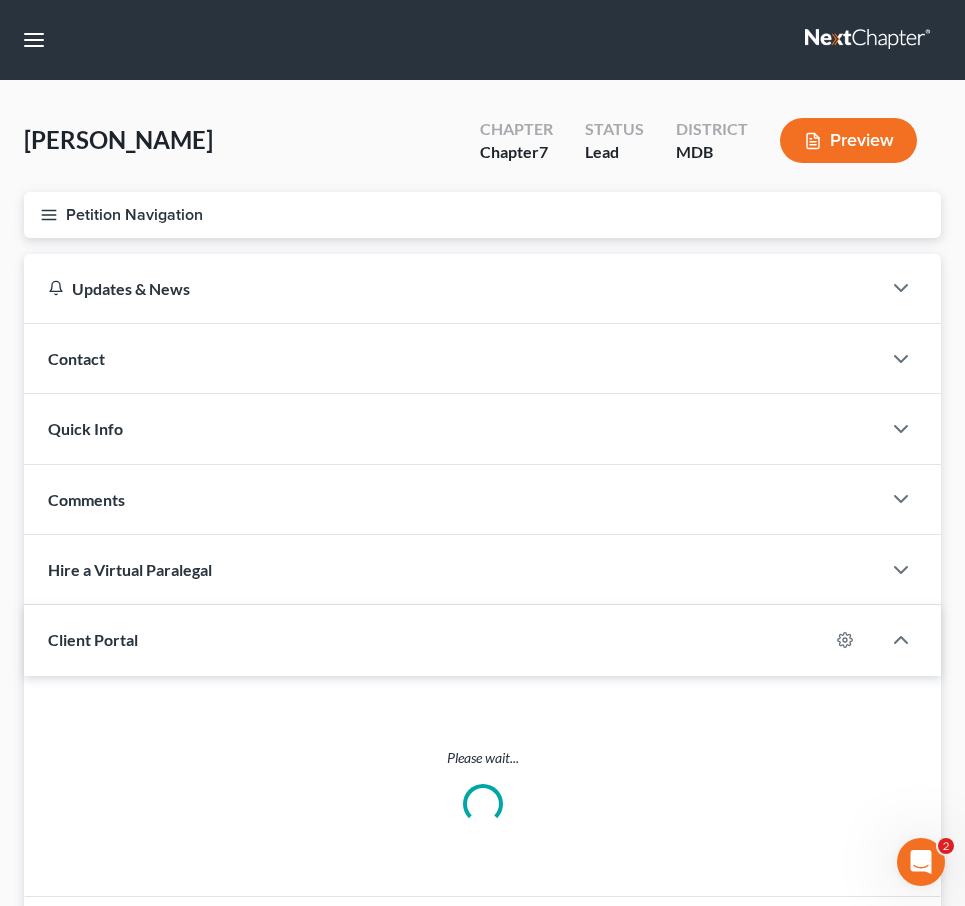 click 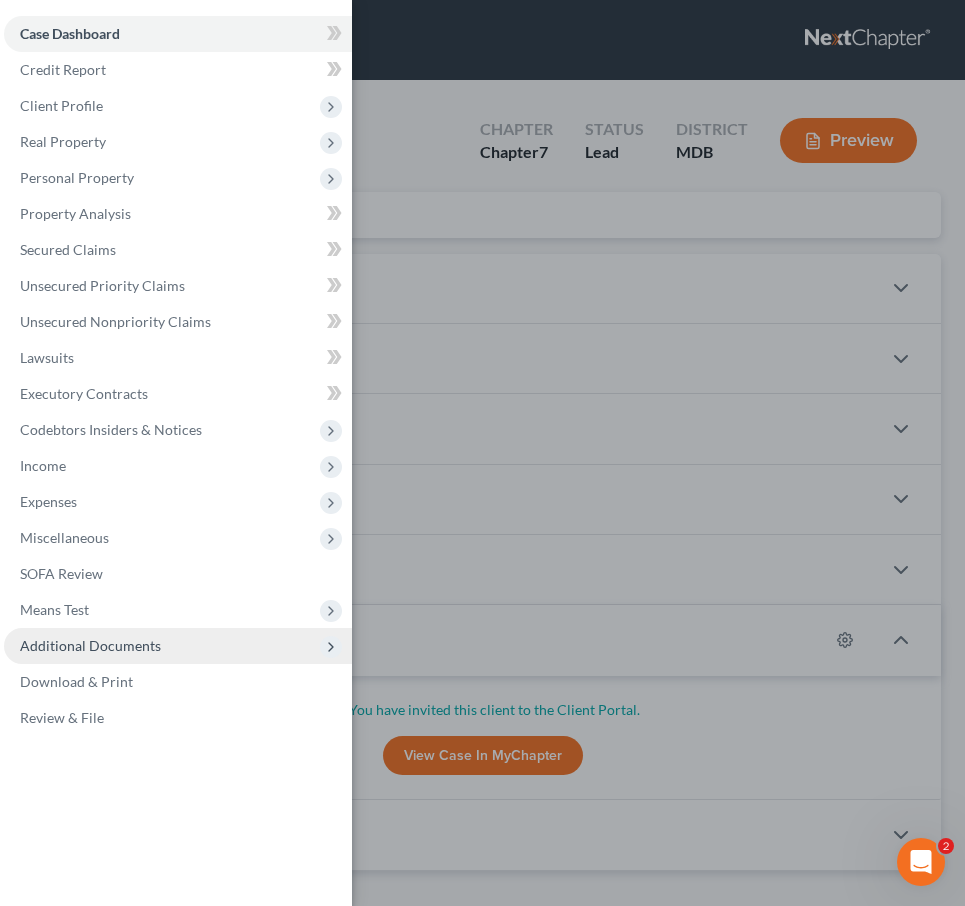 click on "Additional Documents" at bounding box center [178, 646] 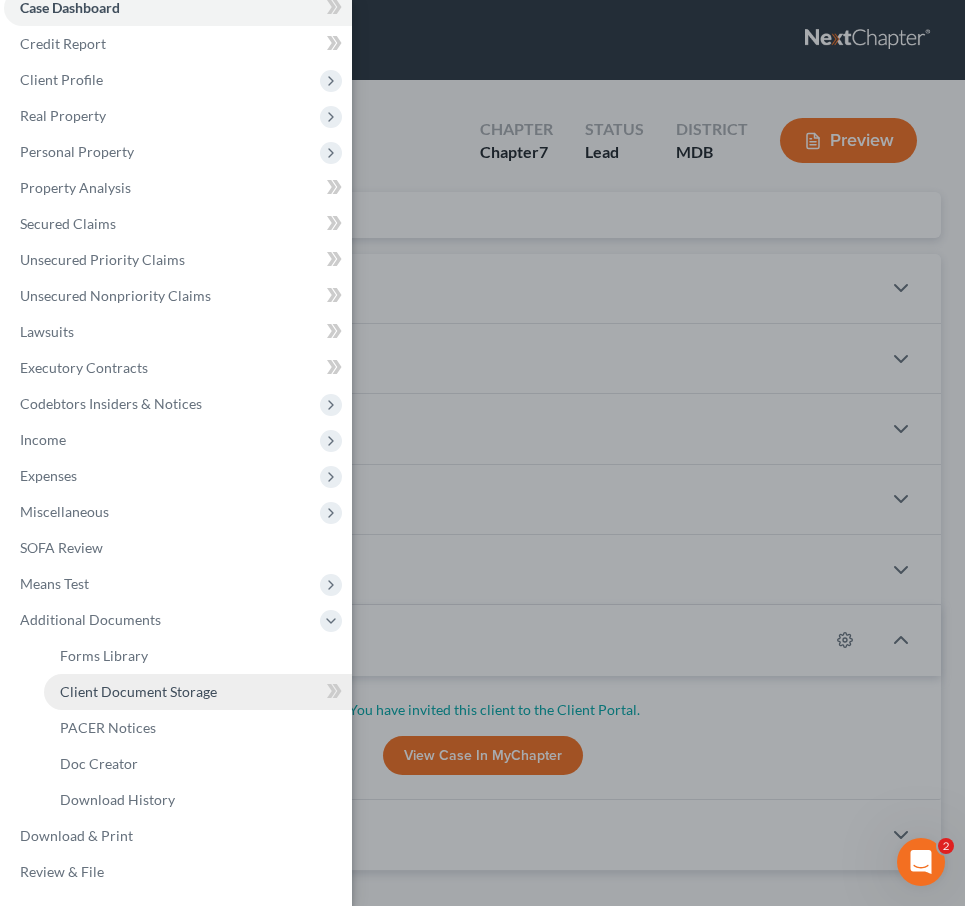 scroll, scrollTop: 25, scrollLeft: 0, axis: vertical 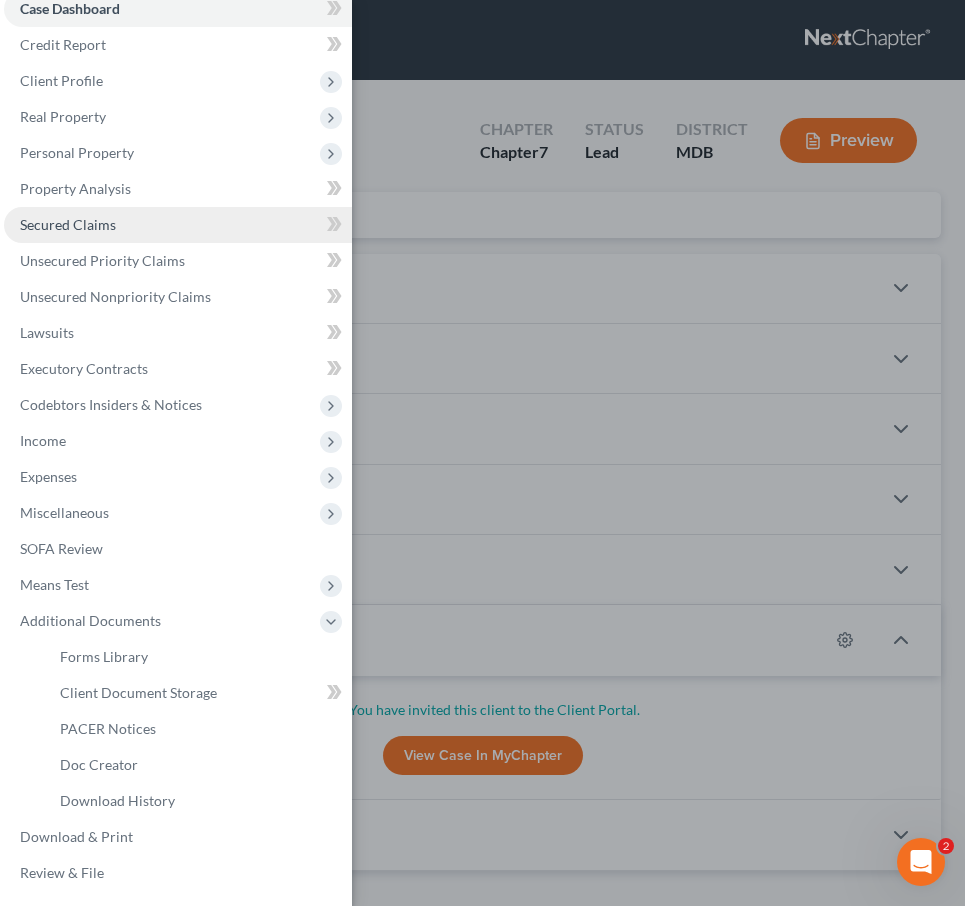 click on "Secured Claims" at bounding box center [68, 224] 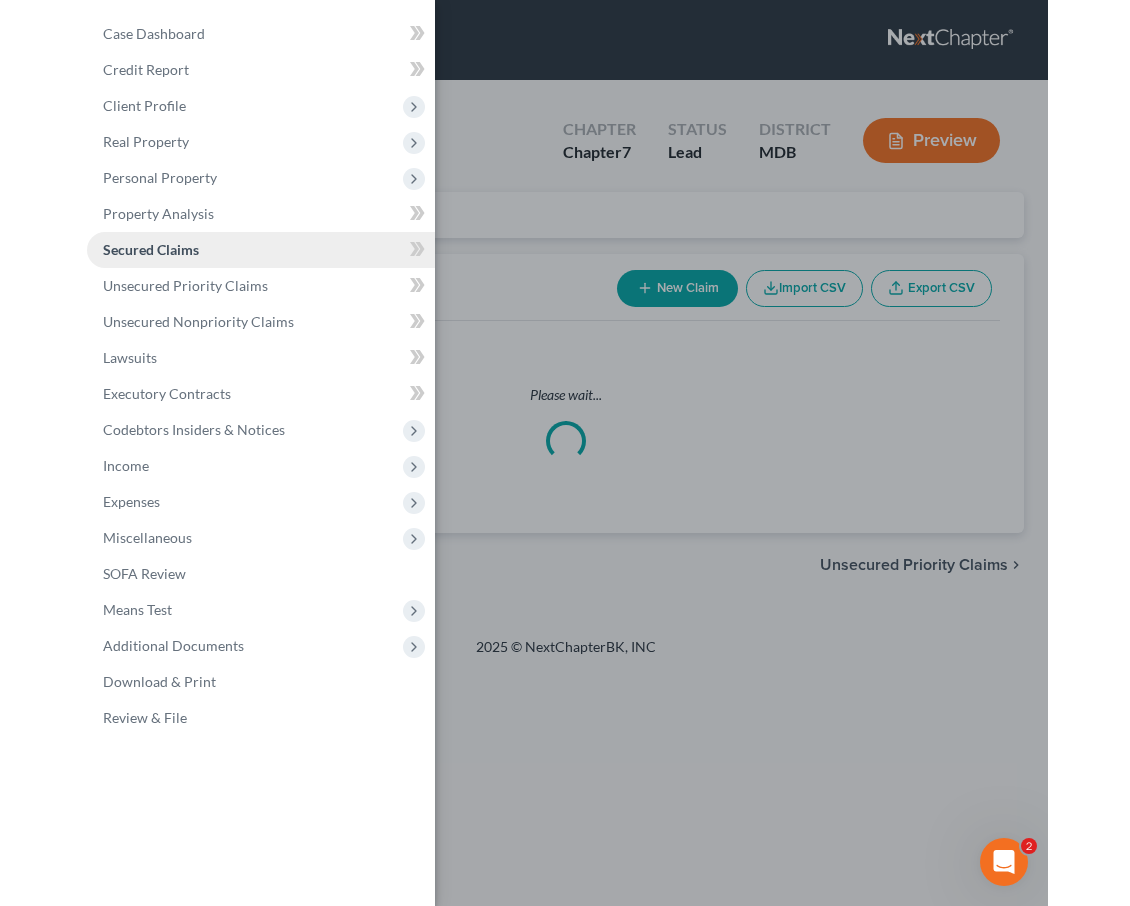 scroll, scrollTop: 0, scrollLeft: 0, axis: both 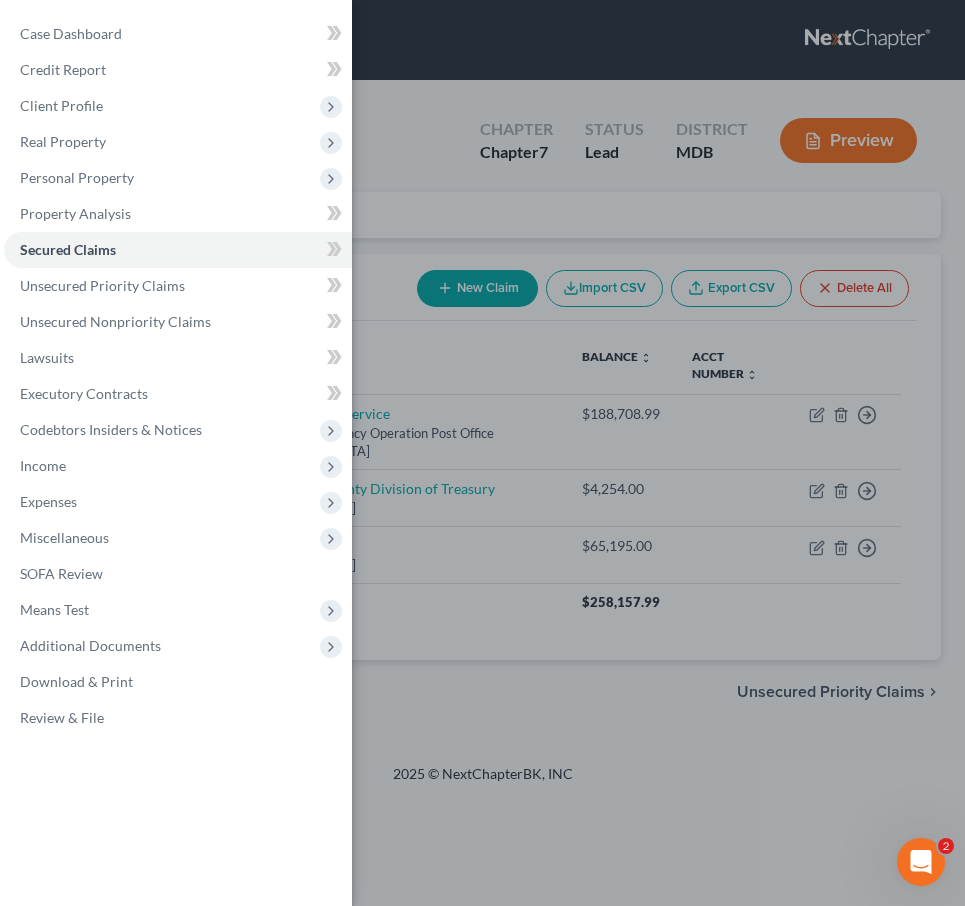 click on "Case Dashboard
Payments
Invoices
Payments
Payments
Credit Report
Client Profile" at bounding box center [482, 453] 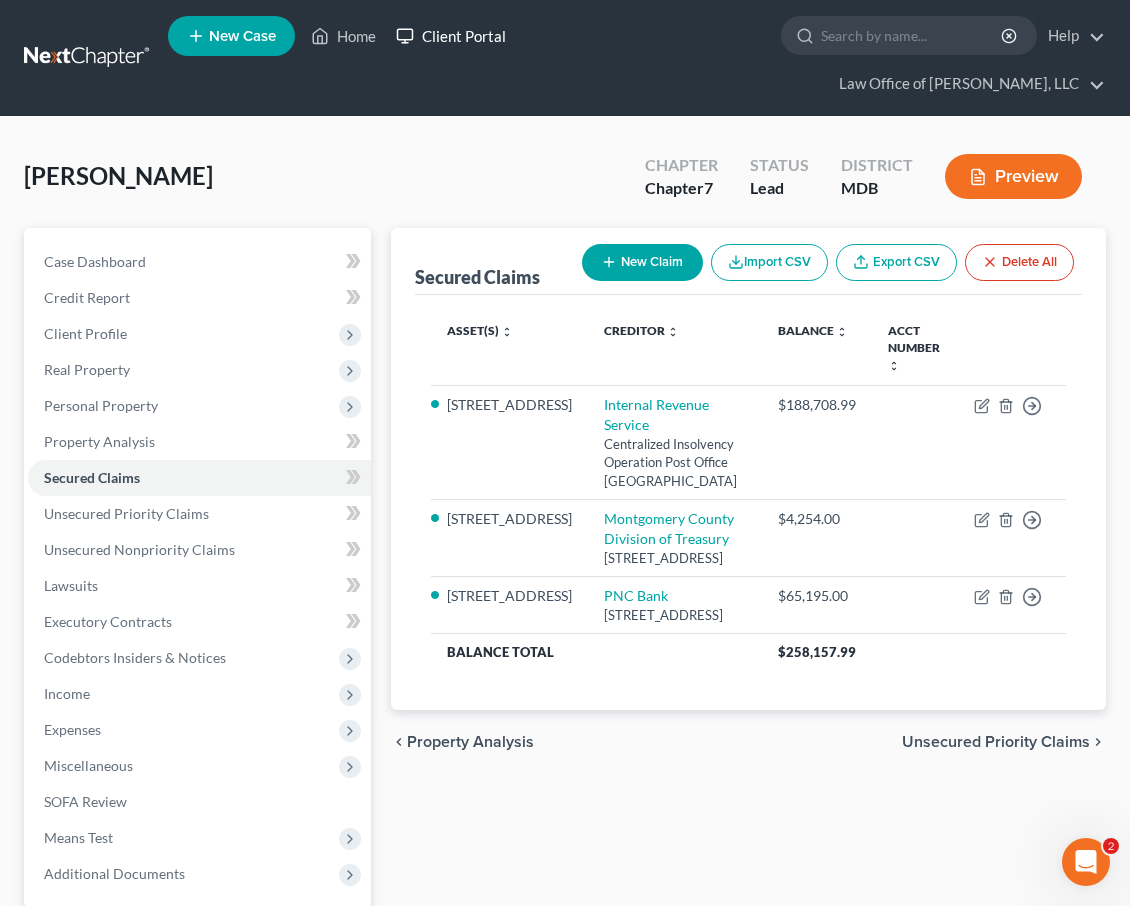 click on "Client Portal" at bounding box center [451, 36] 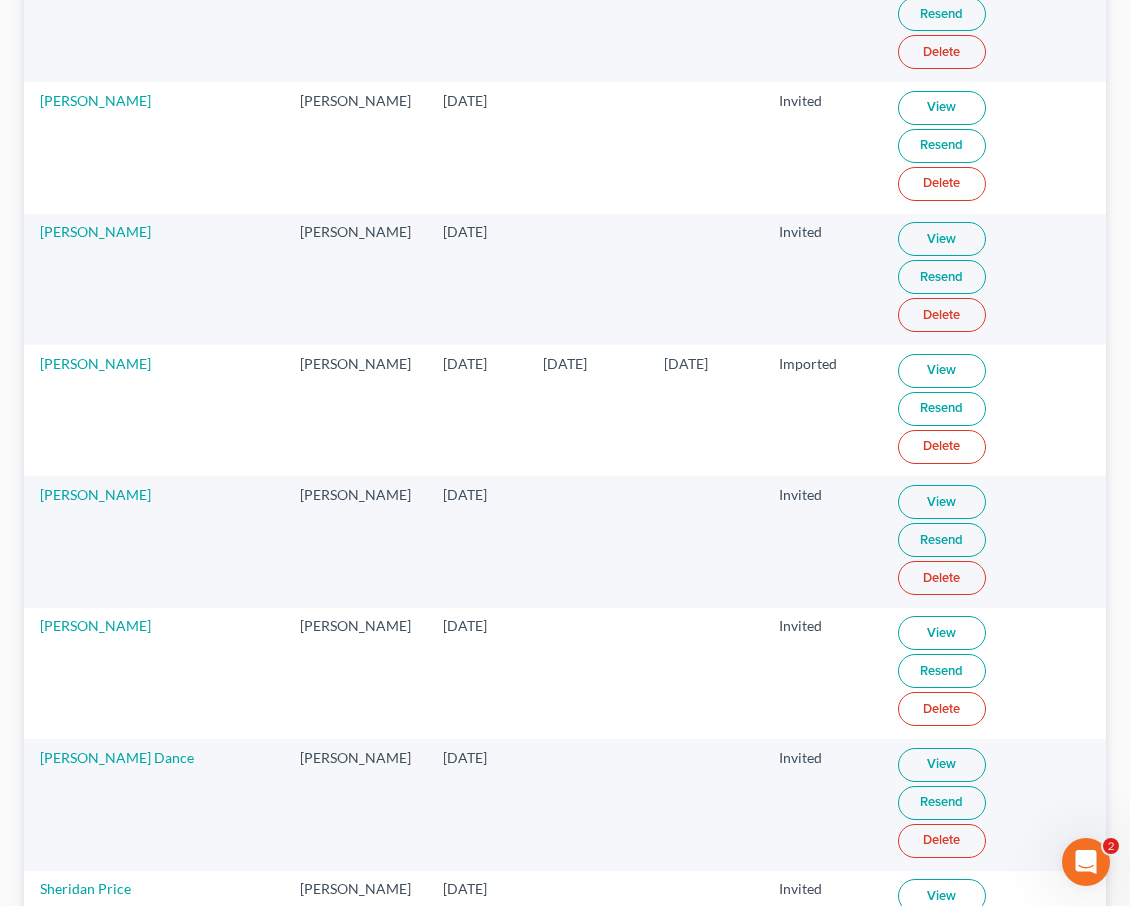 scroll, scrollTop: 0, scrollLeft: 0, axis: both 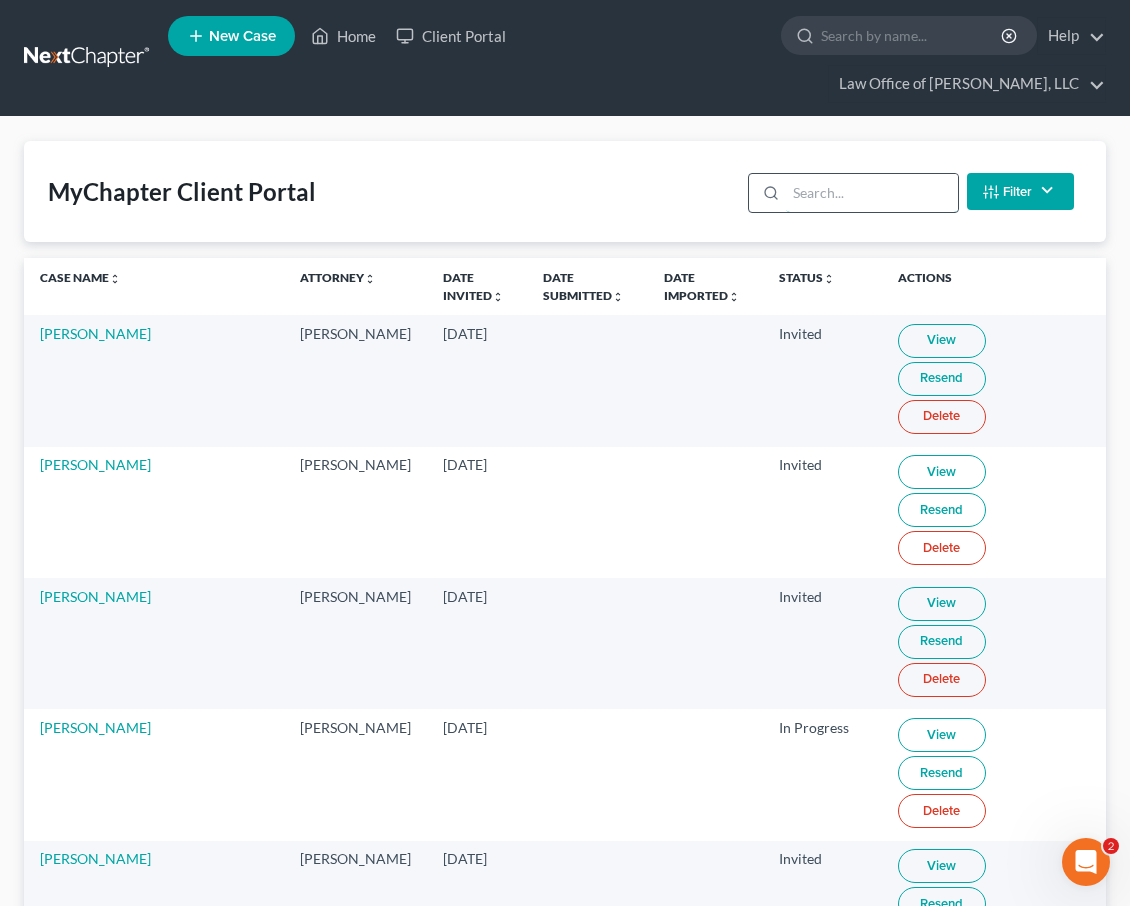 click at bounding box center (871, 193) 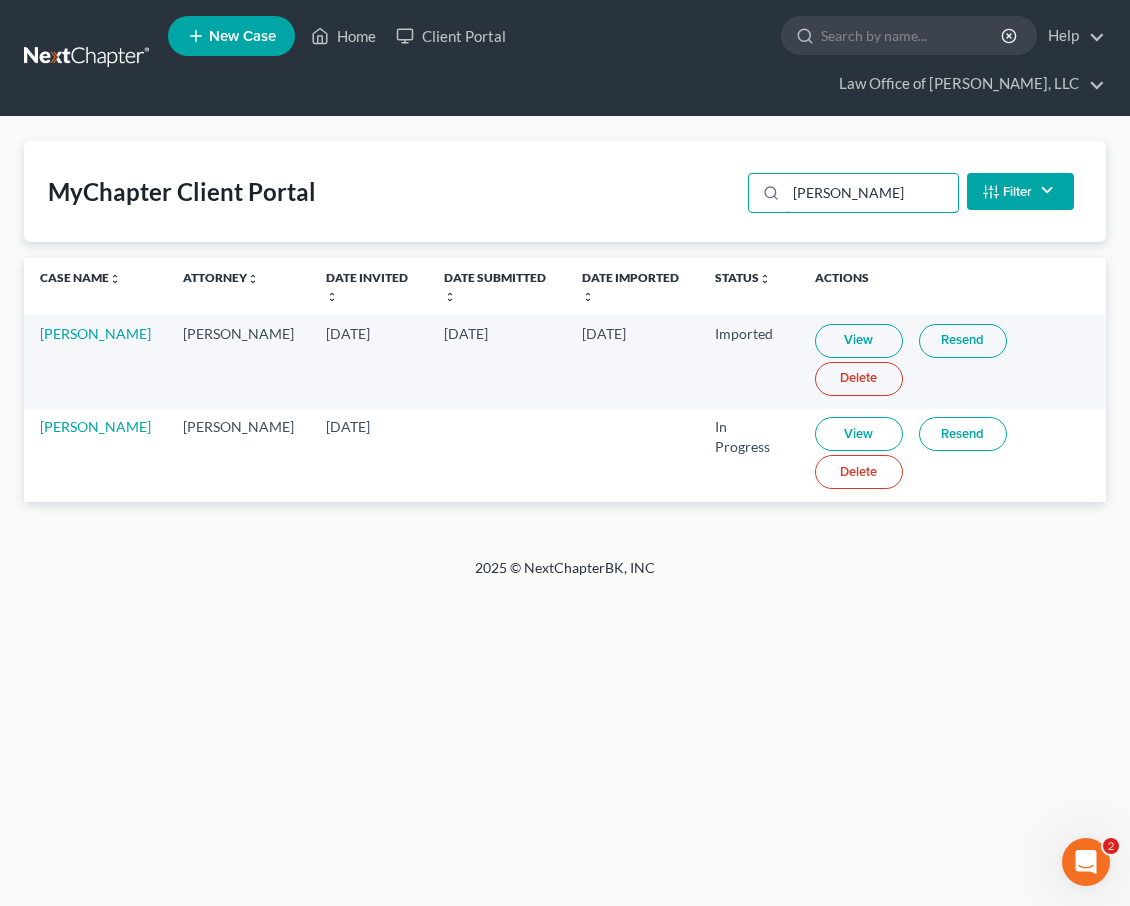 type on "kenney" 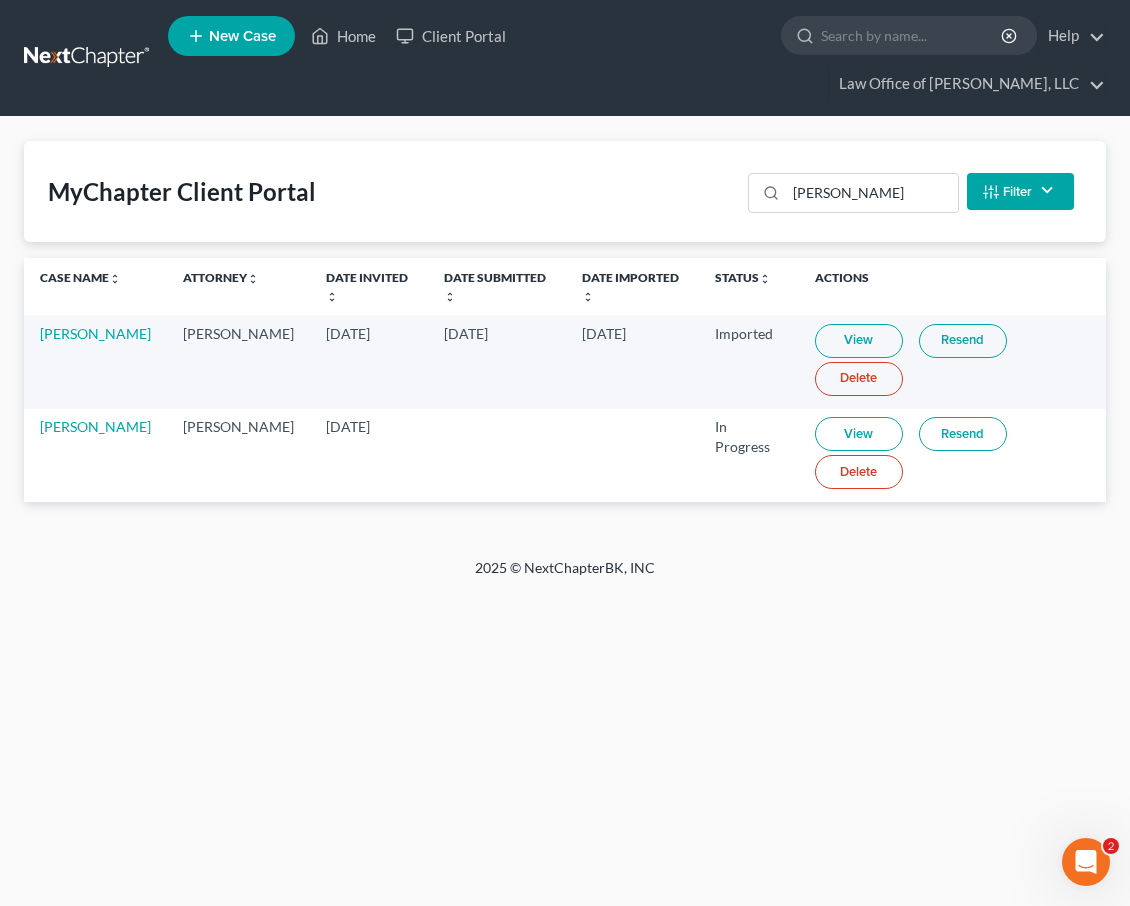 click on "View" at bounding box center [859, 434] 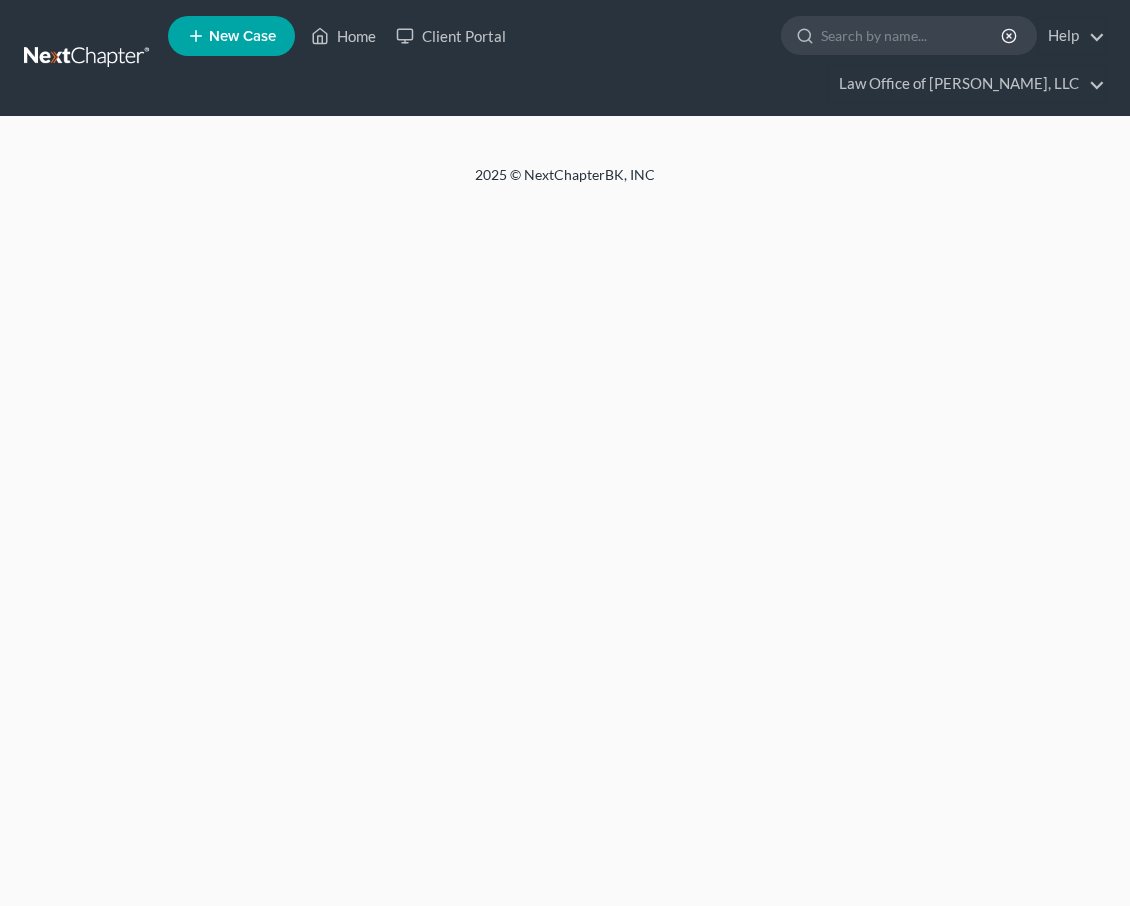 scroll, scrollTop: 0, scrollLeft: 0, axis: both 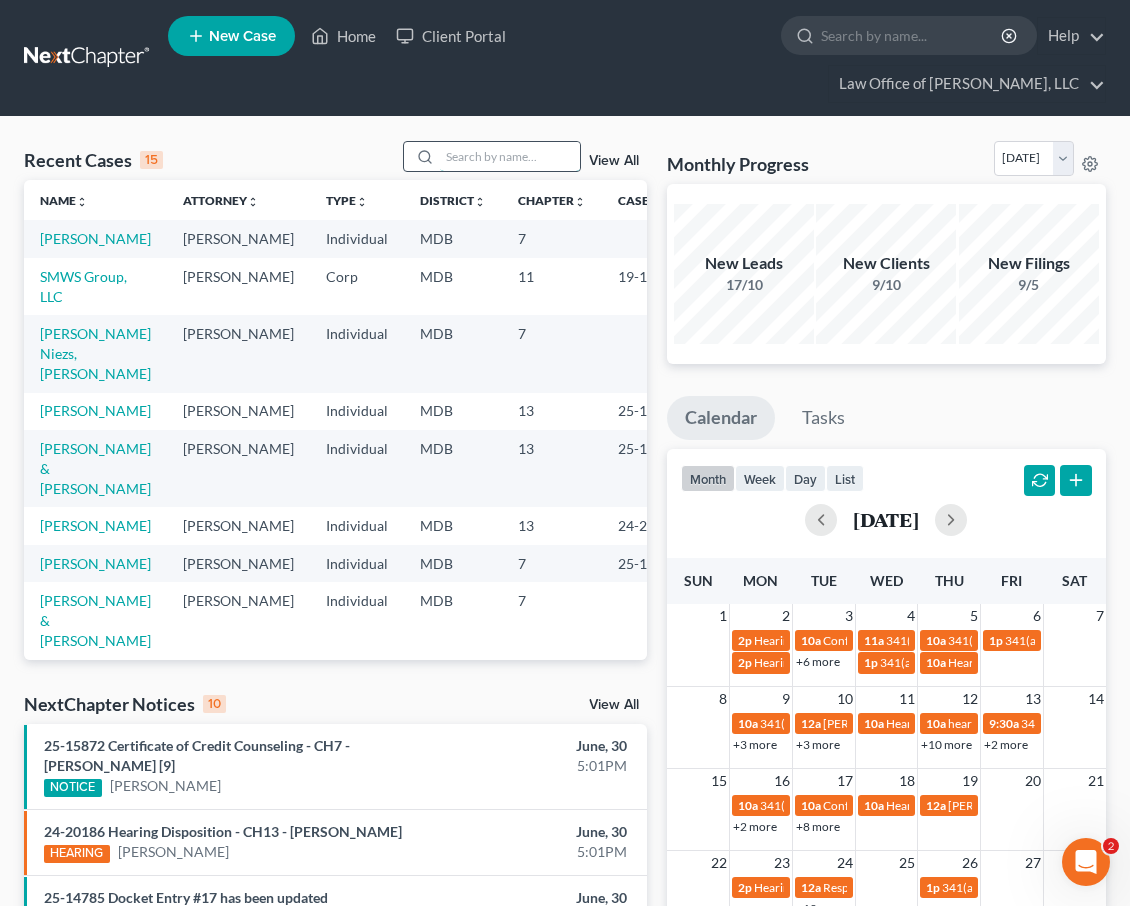 click at bounding box center [510, 156] 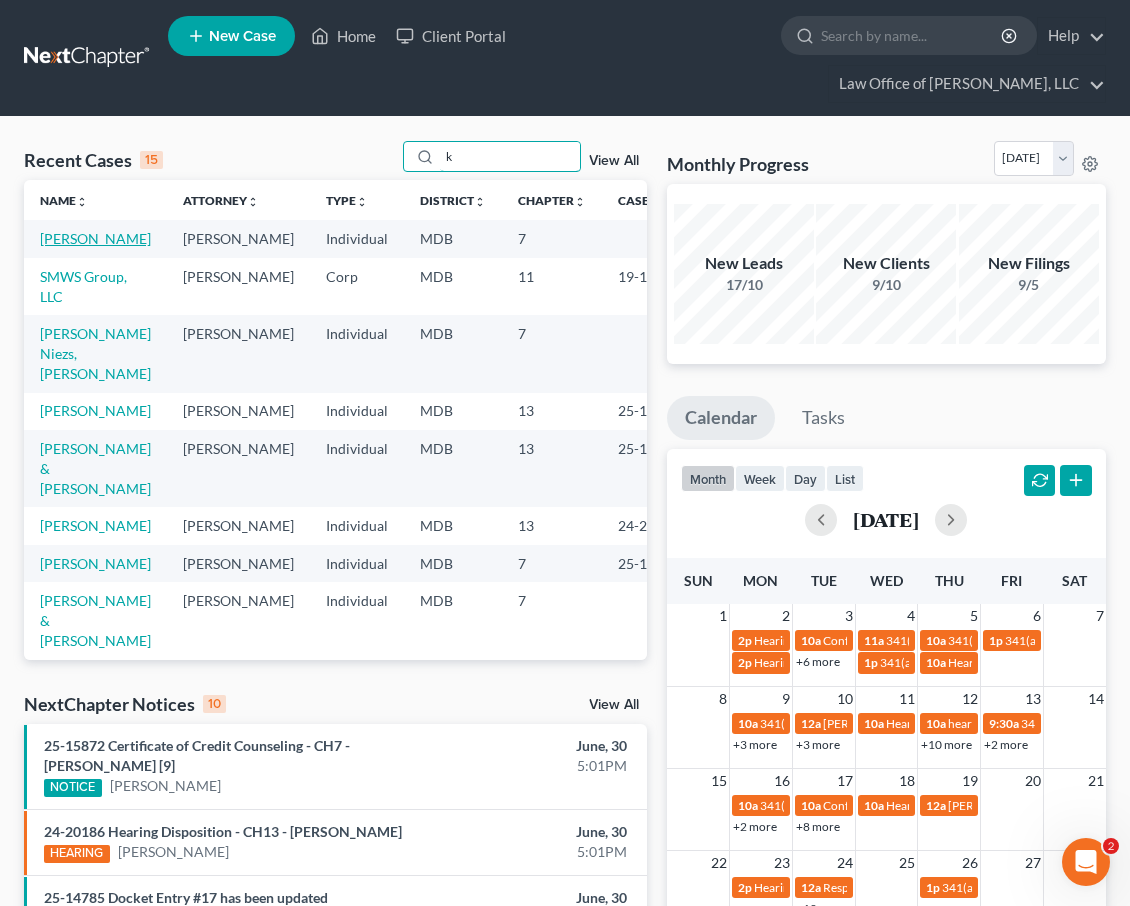 type on "k" 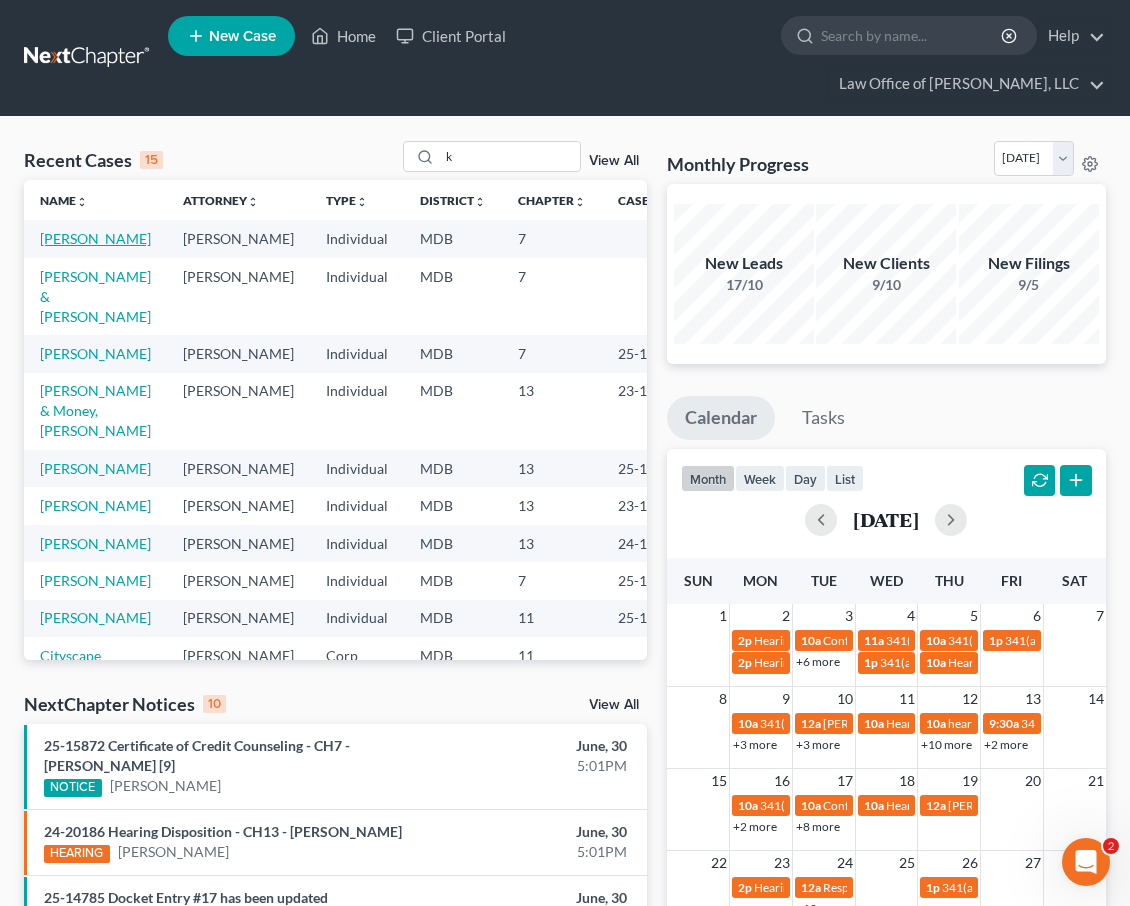 click on "Kenney, Timothy" at bounding box center (95, 238) 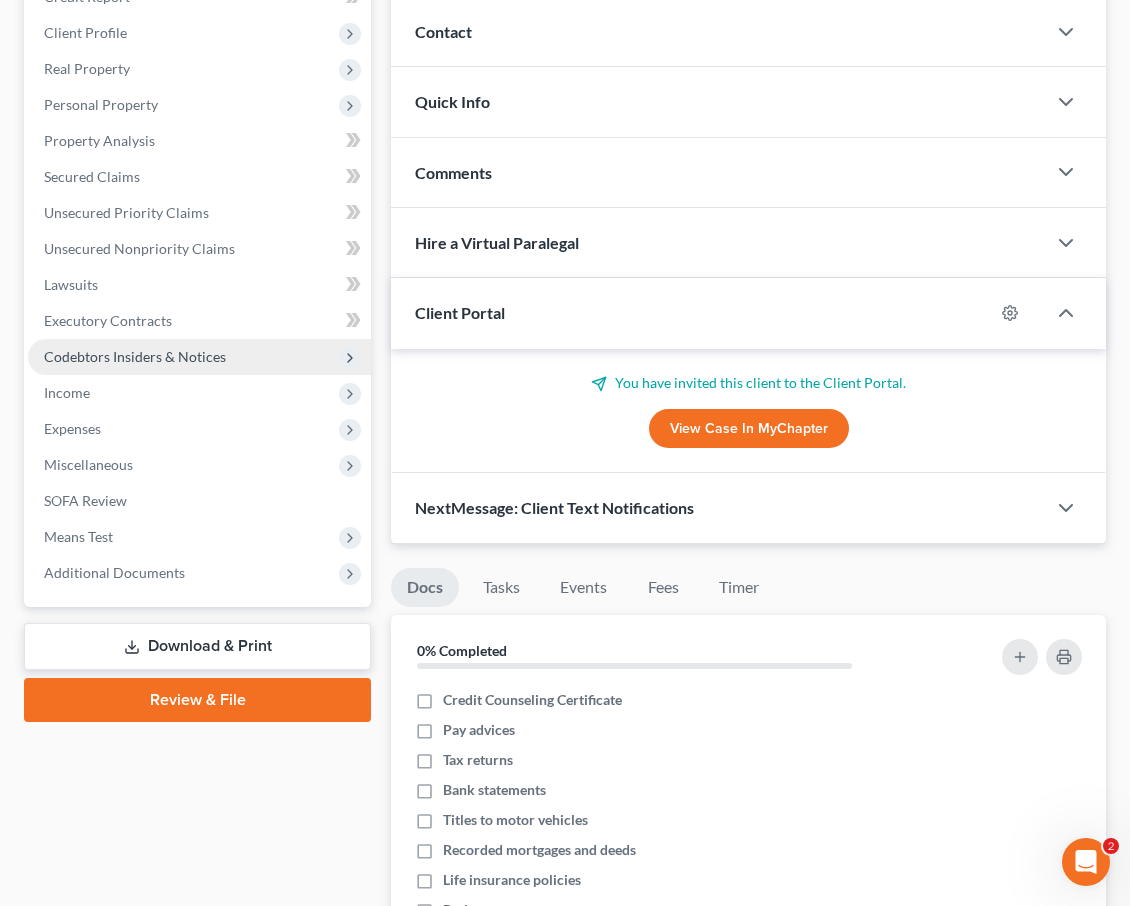 scroll, scrollTop: 339, scrollLeft: 0, axis: vertical 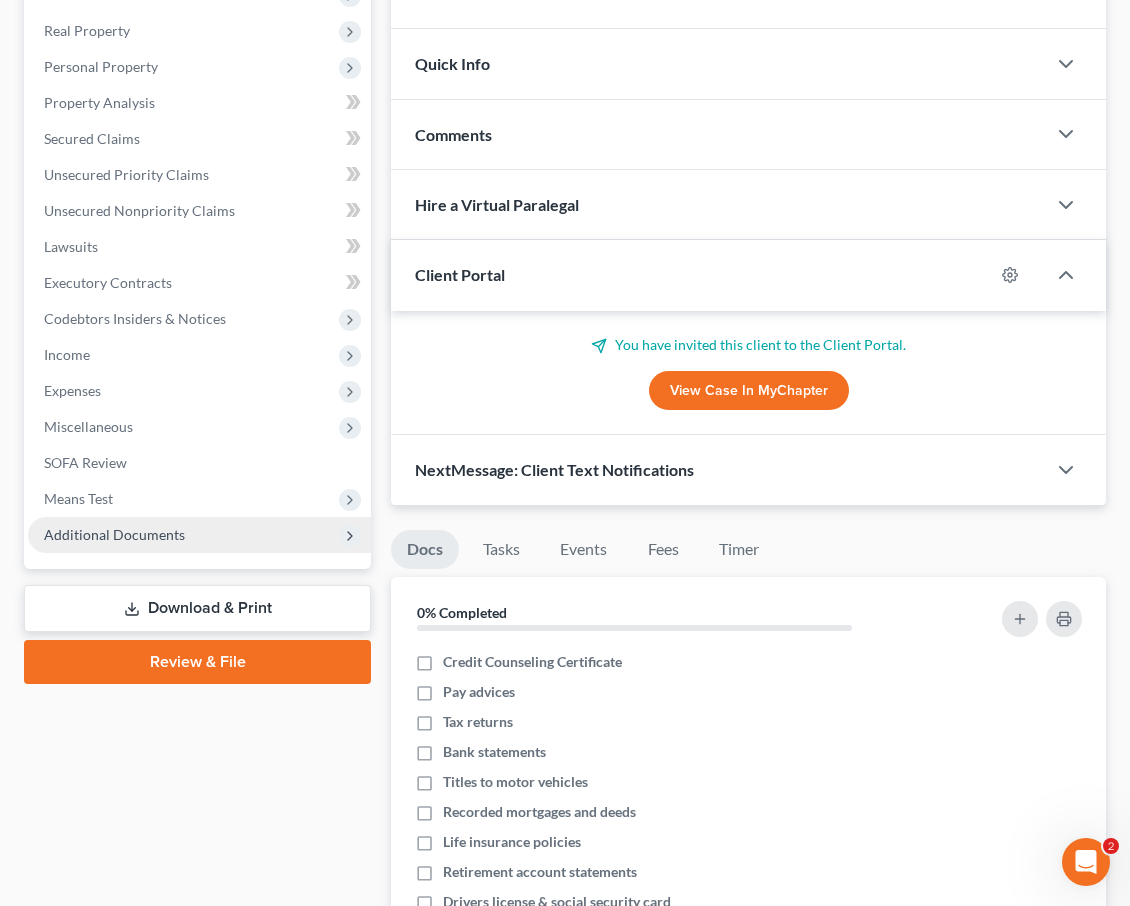 click on "Additional Documents" at bounding box center [199, 535] 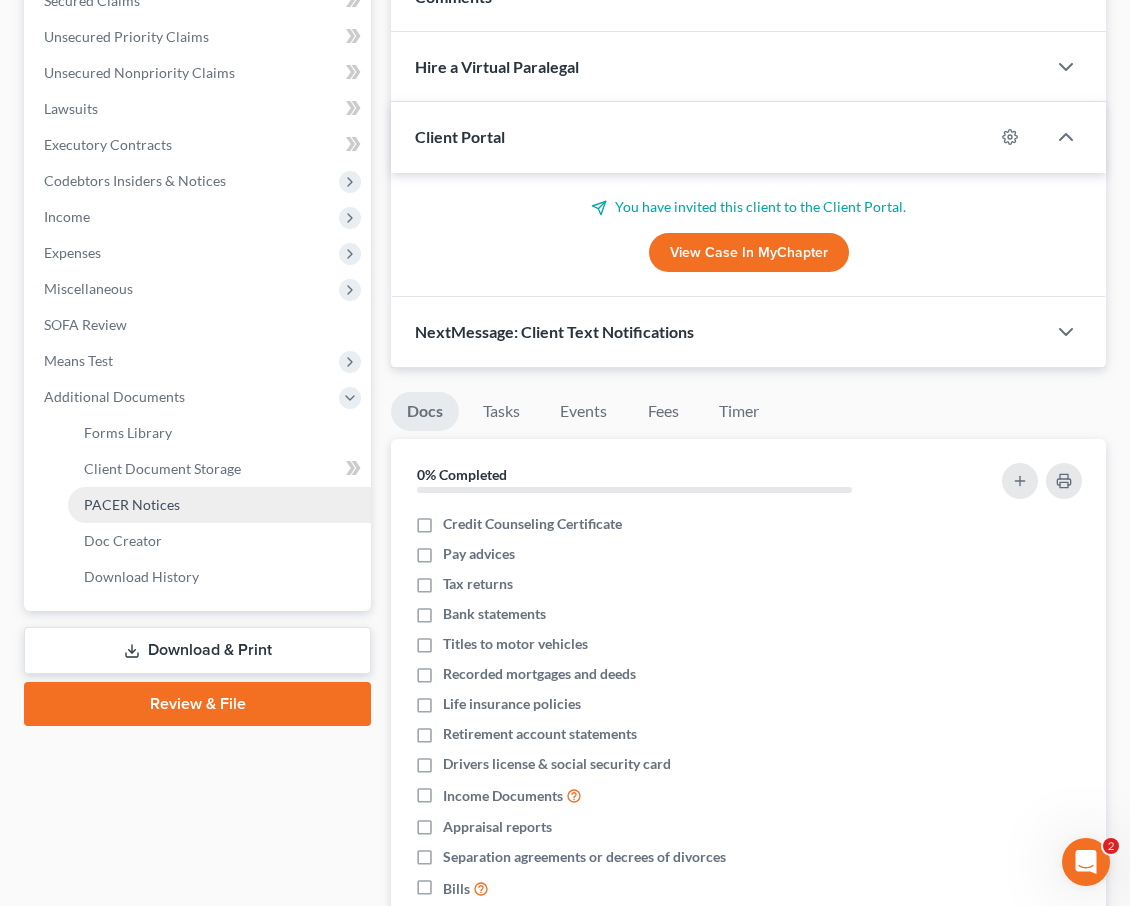 click on "PACER Notices" at bounding box center (132, 504) 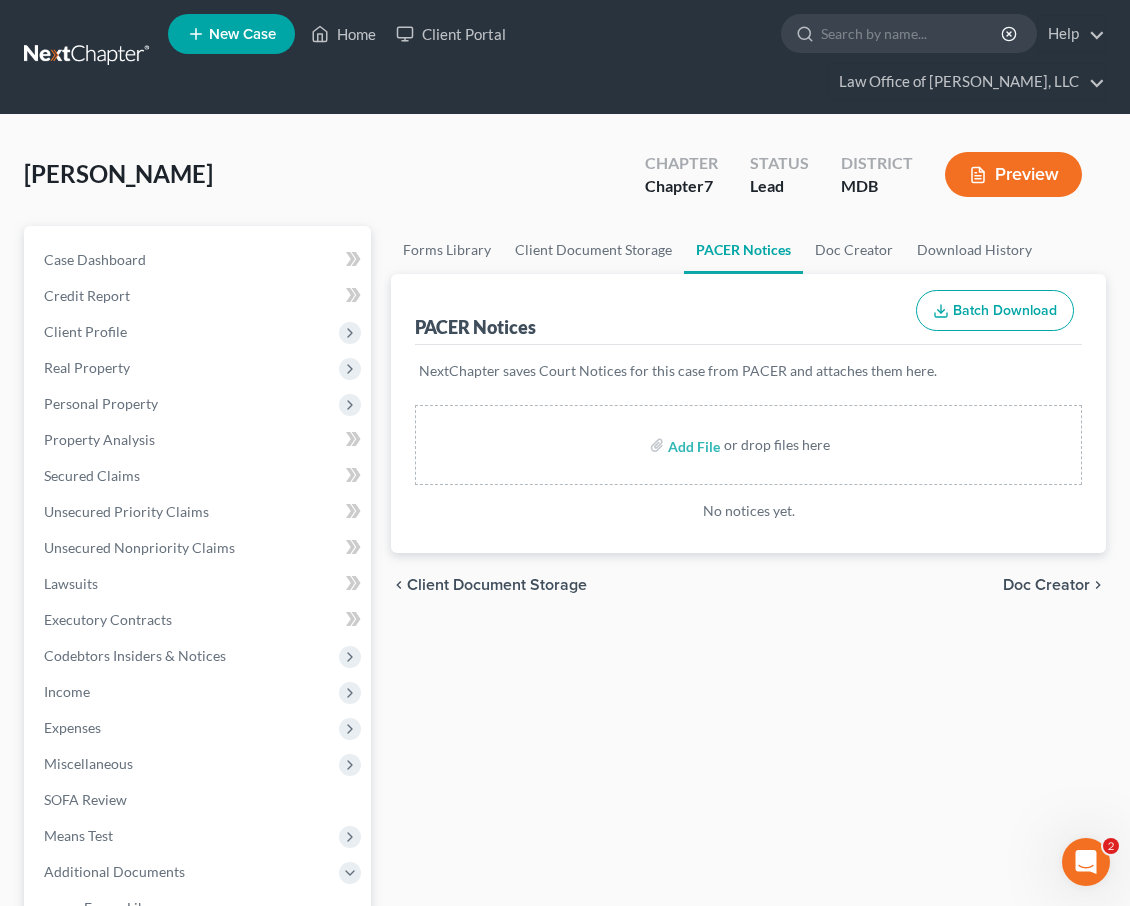 scroll, scrollTop: 0, scrollLeft: 0, axis: both 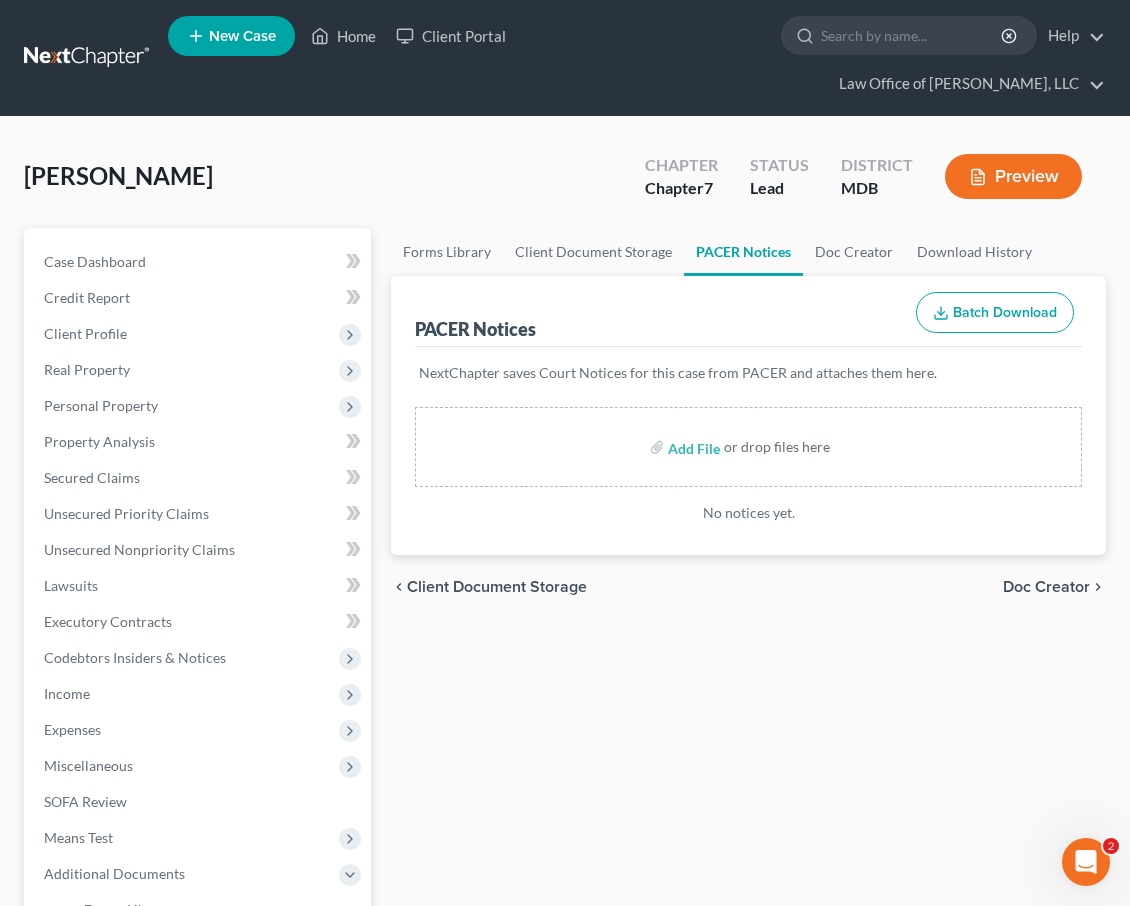 click on "Client Document Storage" at bounding box center (497, 587) 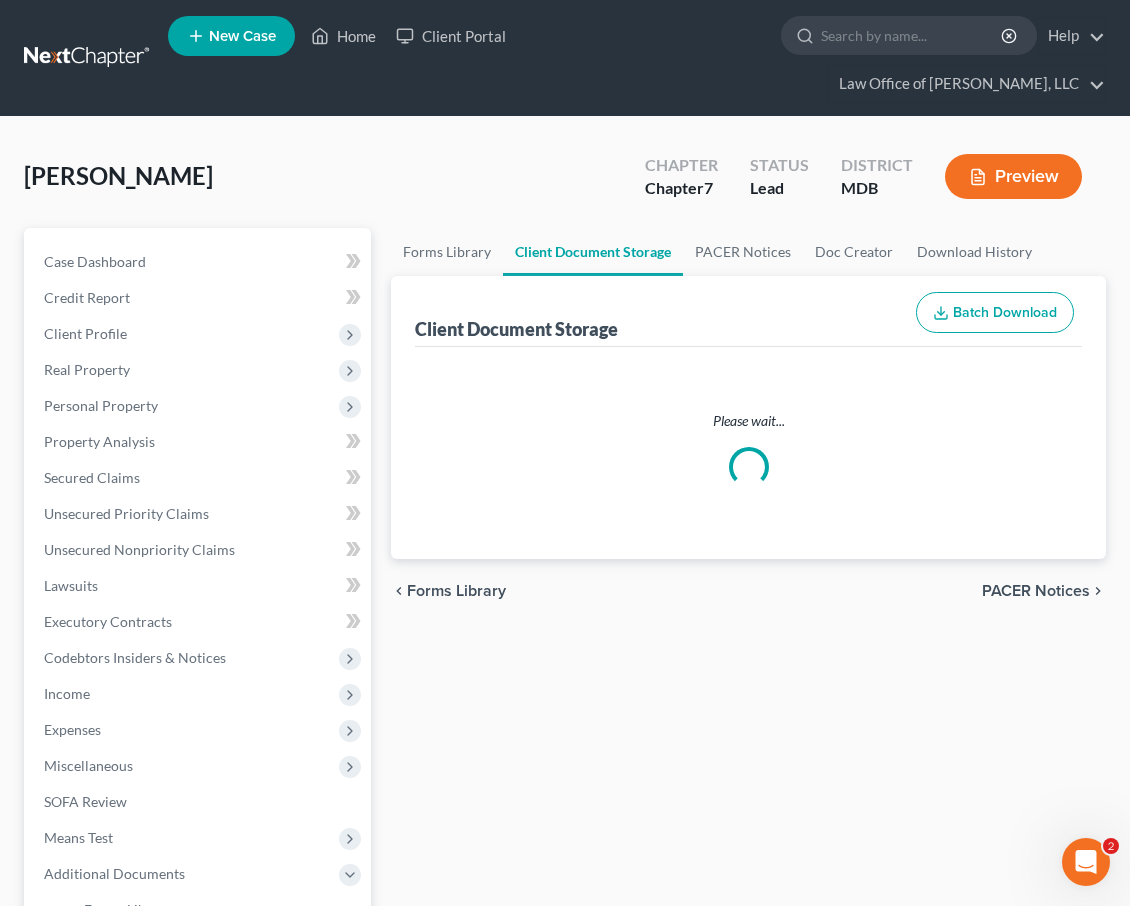 select on "14" 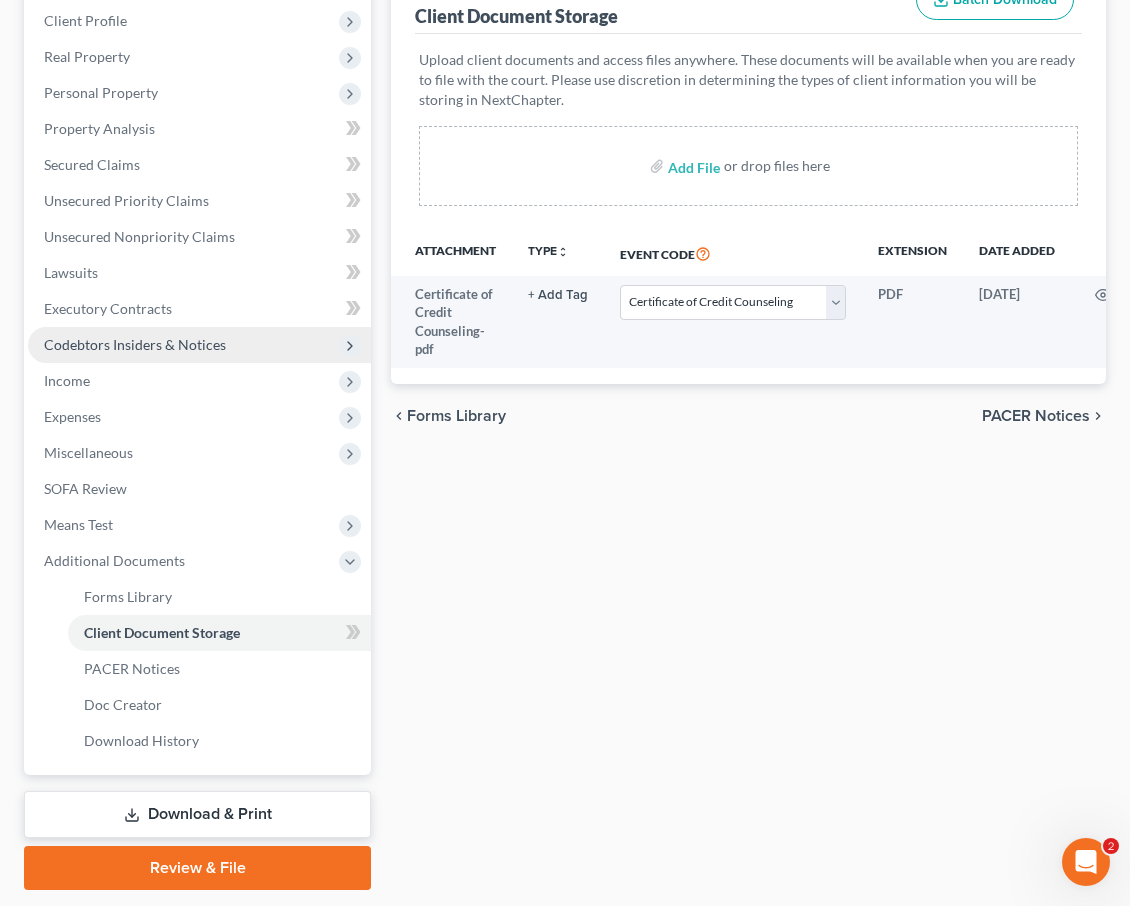 scroll, scrollTop: 335, scrollLeft: 0, axis: vertical 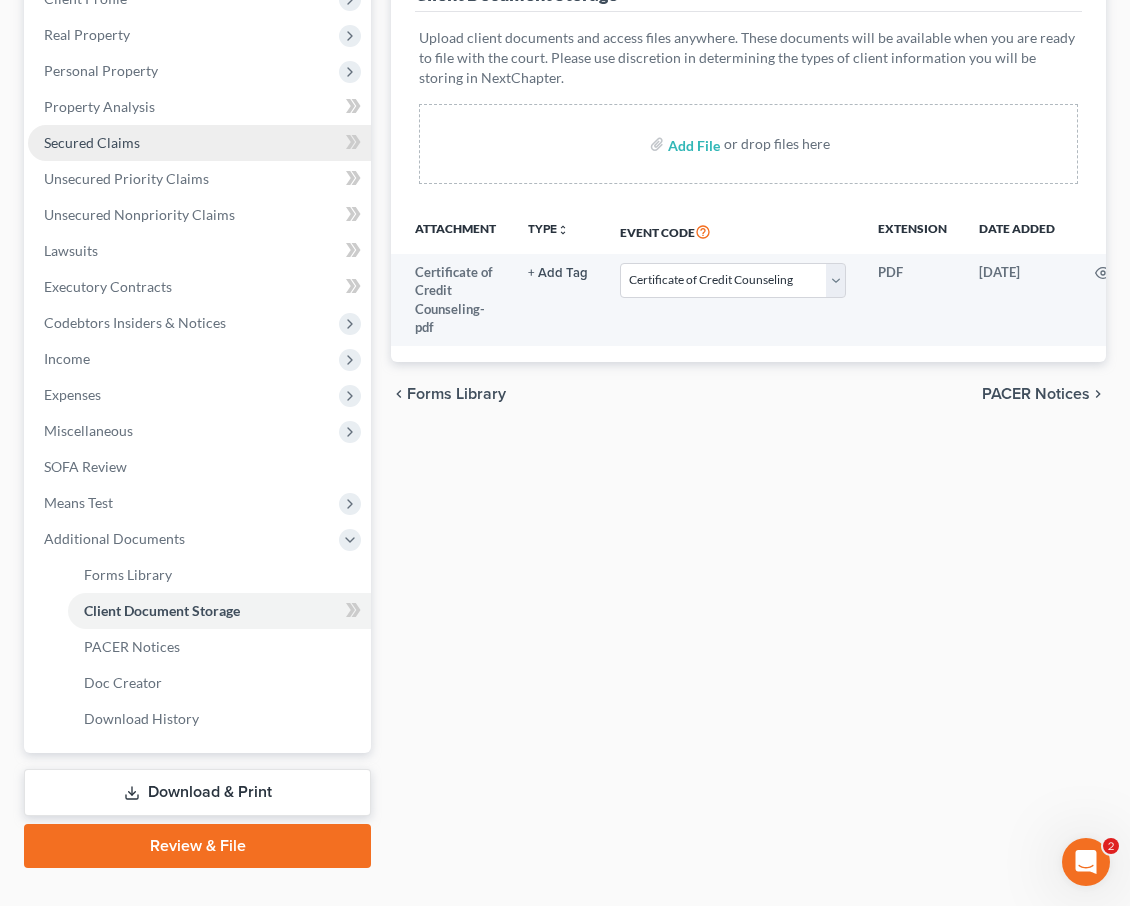 click on "Secured Claims" at bounding box center [199, 143] 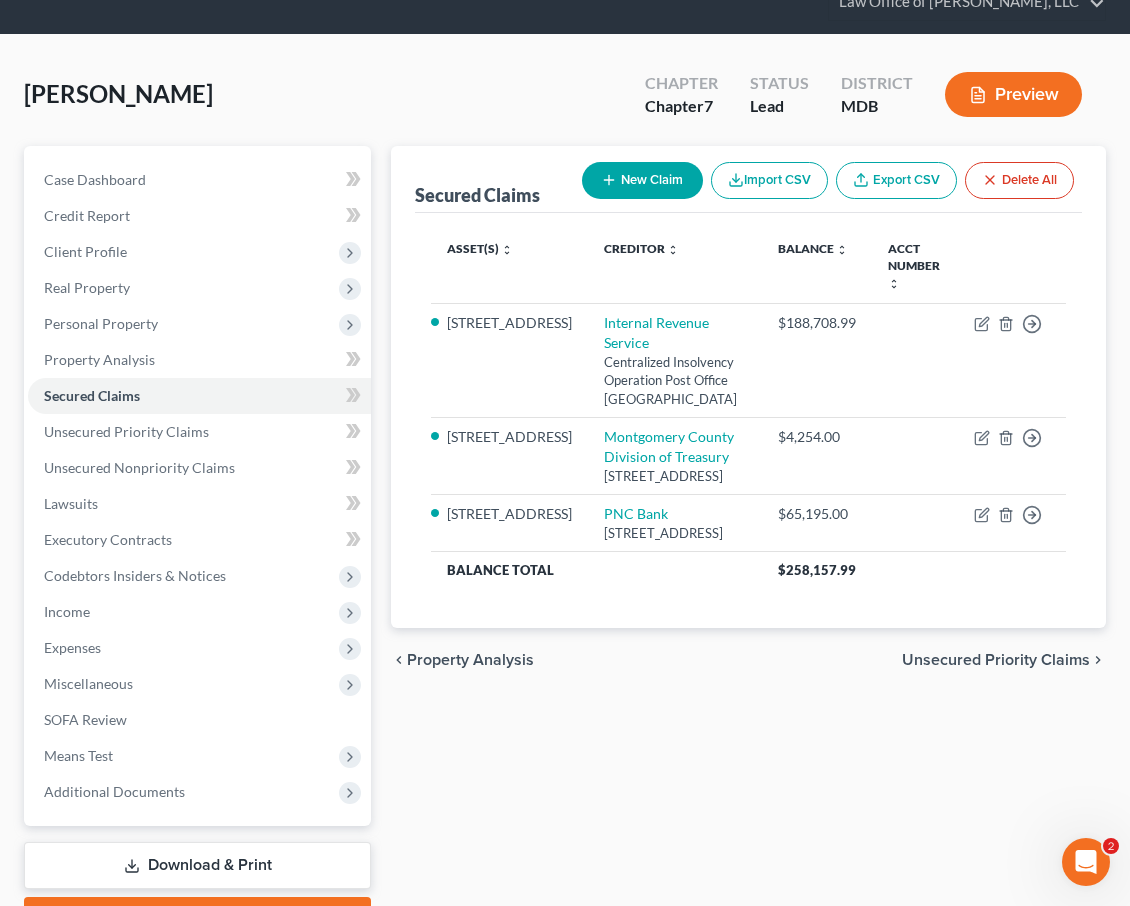 scroll, scrollTop: 0, scrollLeft: 0, axis: both 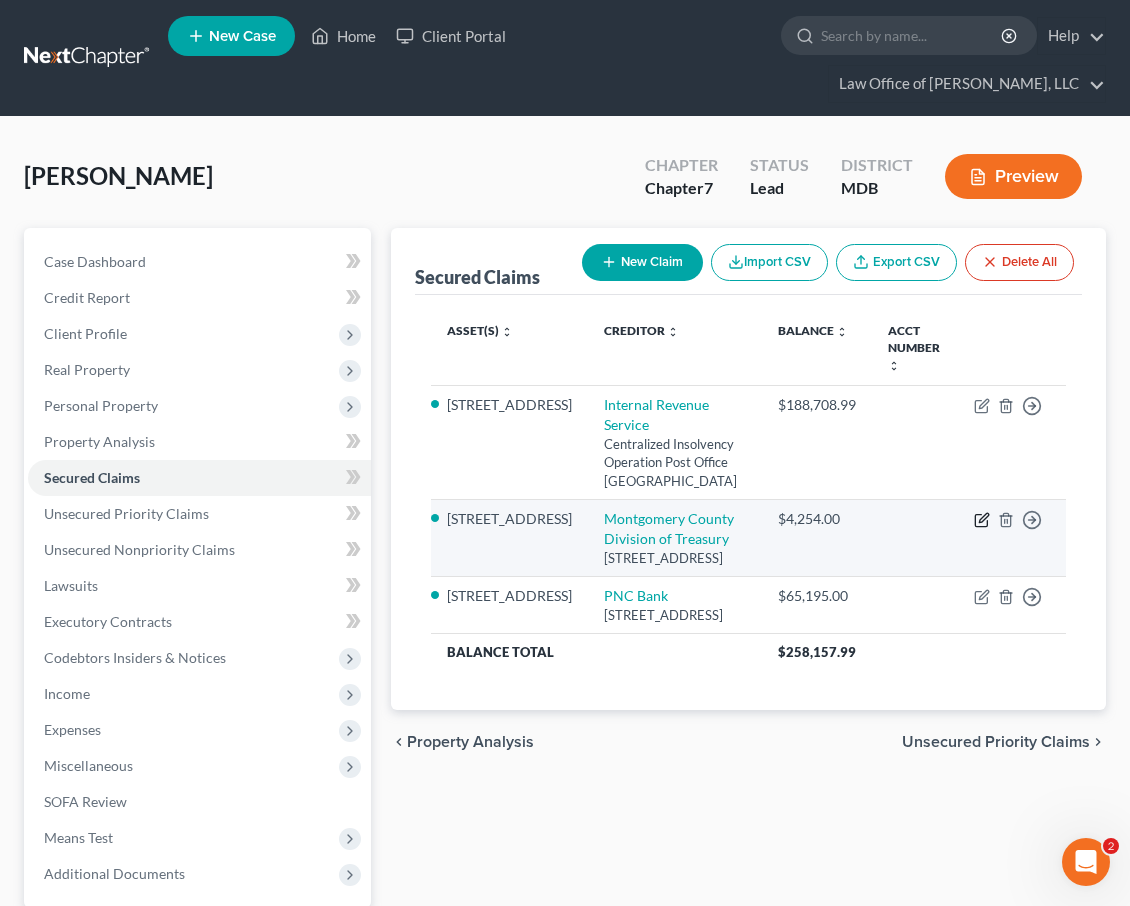 click 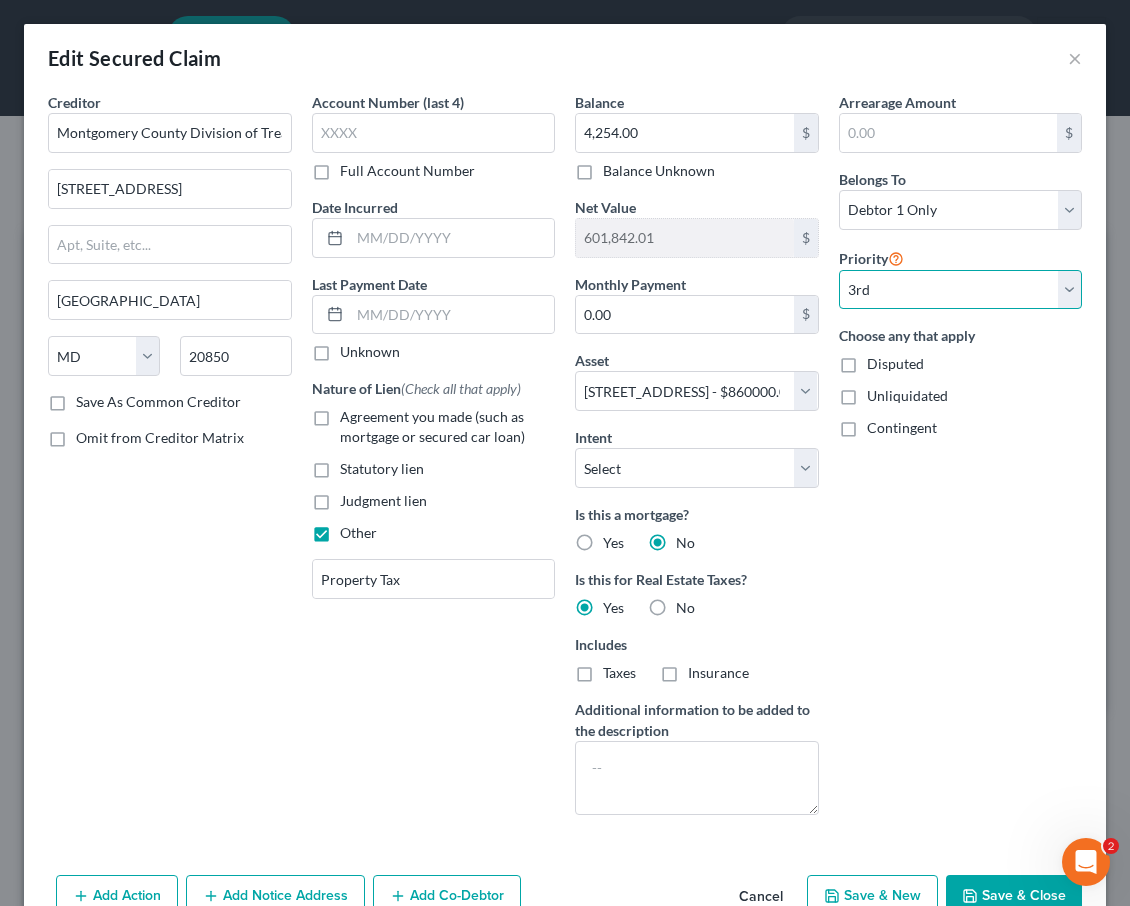 click on "Select 3rd 4th 5th 6th 7th 8th 9th 10th 11th 12th 13th 14th 15th 16th 17th 18th 19th 20th 21th 22th 23th 24th 25th 26th 27th 28th 29th 30th" at bounding box center [961, 290] 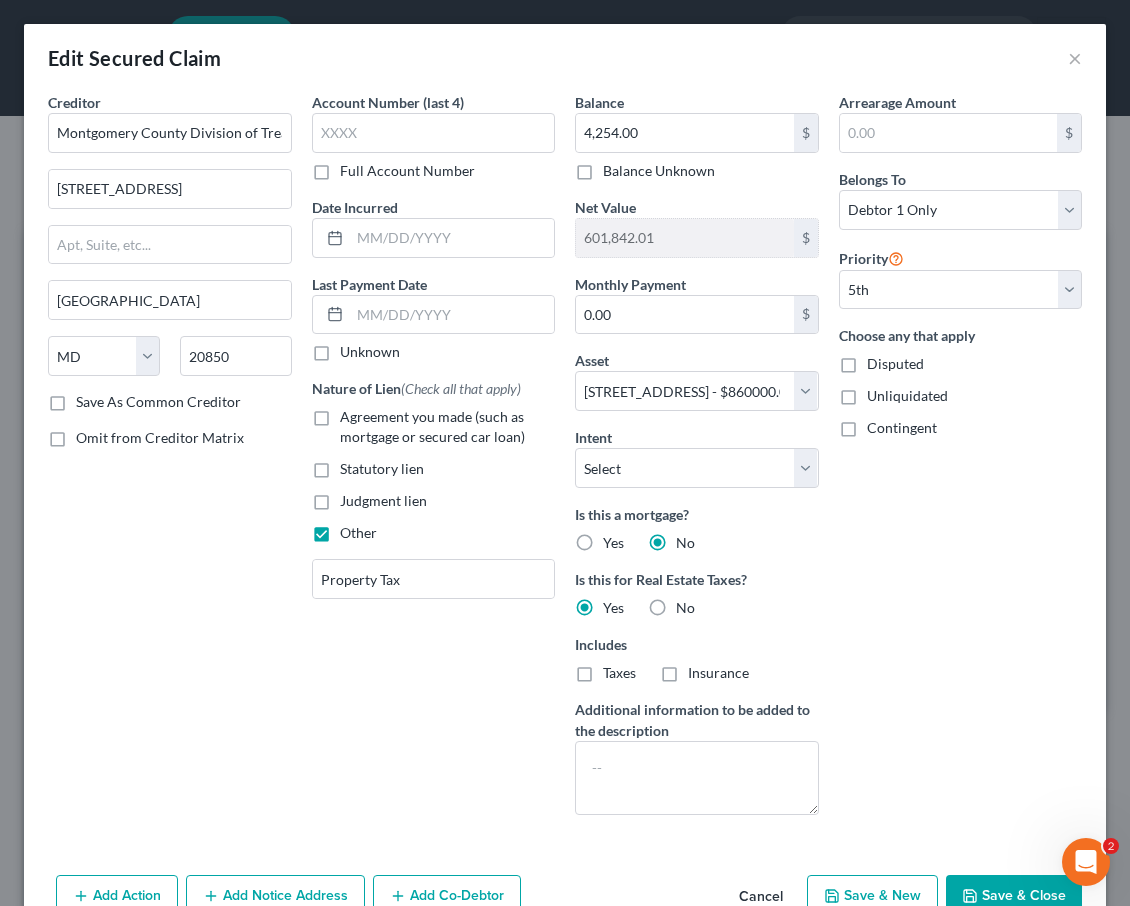 click on "Save & Close" at bounding box center (1014, 896) 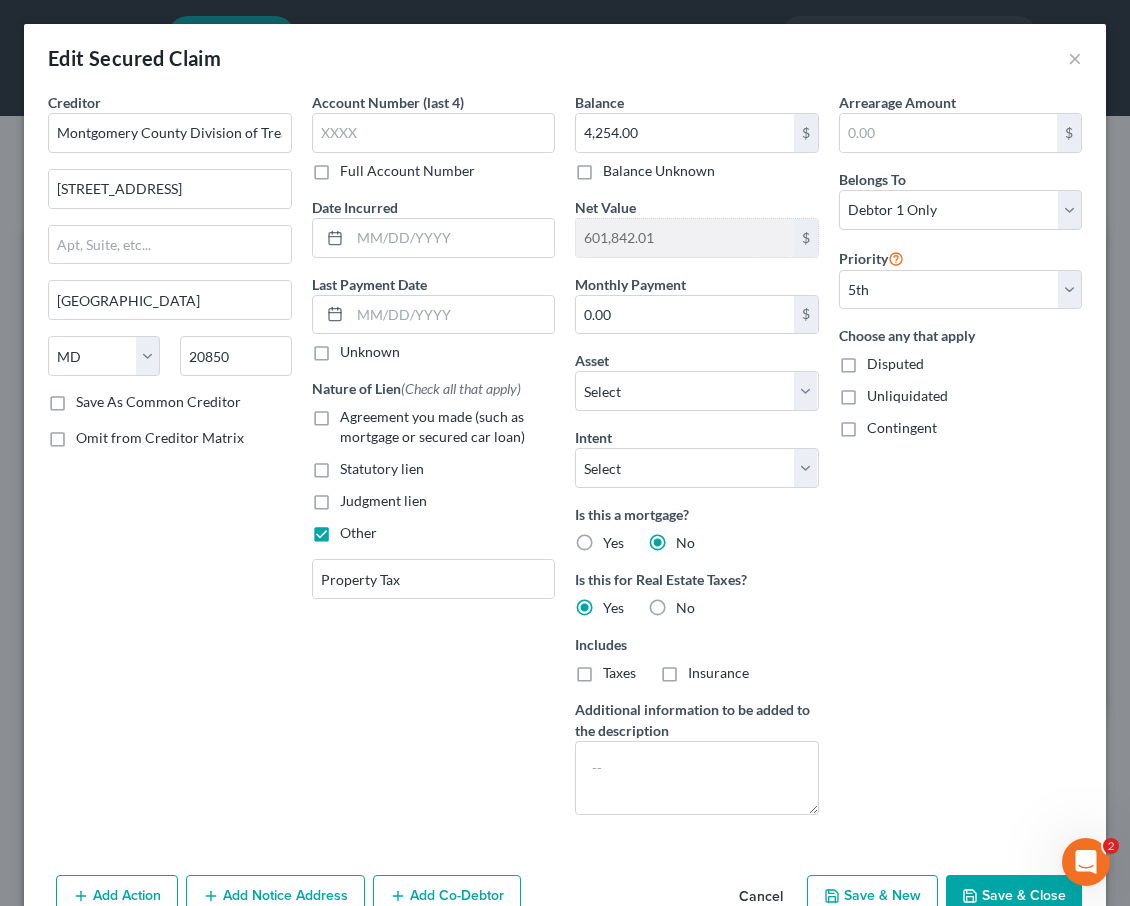 select on "3" 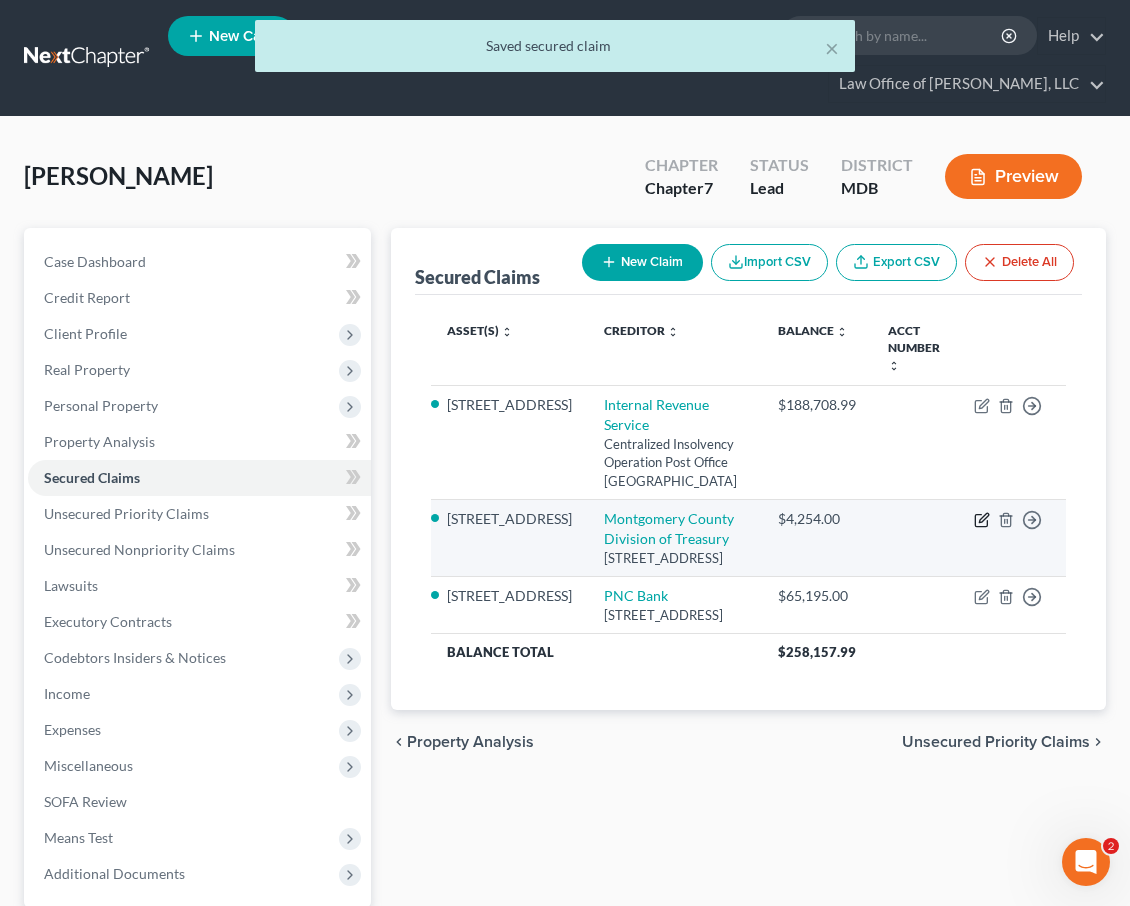 click 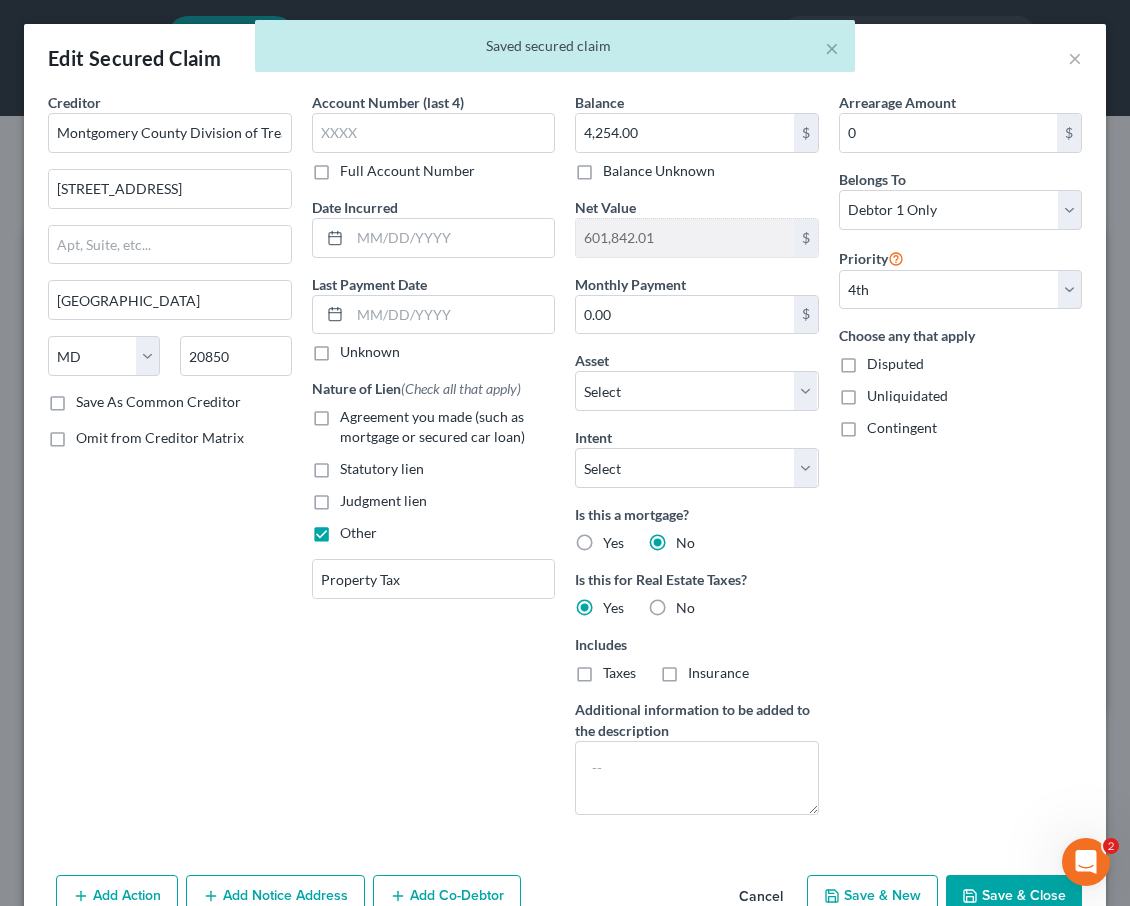 click on "Arrearage Amount 0 $
Belongs To
*
Select Debtor 1 Only Debtor 2 Only Debtor 1 And Debtor 2 Only At Least One Of The Debtors And Another Community Property Priority  Select 3rd 4th 5th 6th 7th 8th 9th 10th 11th 12th 13th 14th 15th 16th 17th 18th 19th 20th 21th 22th 23th 24th 25th 26th 27th 28th 29th 30th Choose any that apply Disputed Unliquidated Contingent" at bounding box center [961, 461] 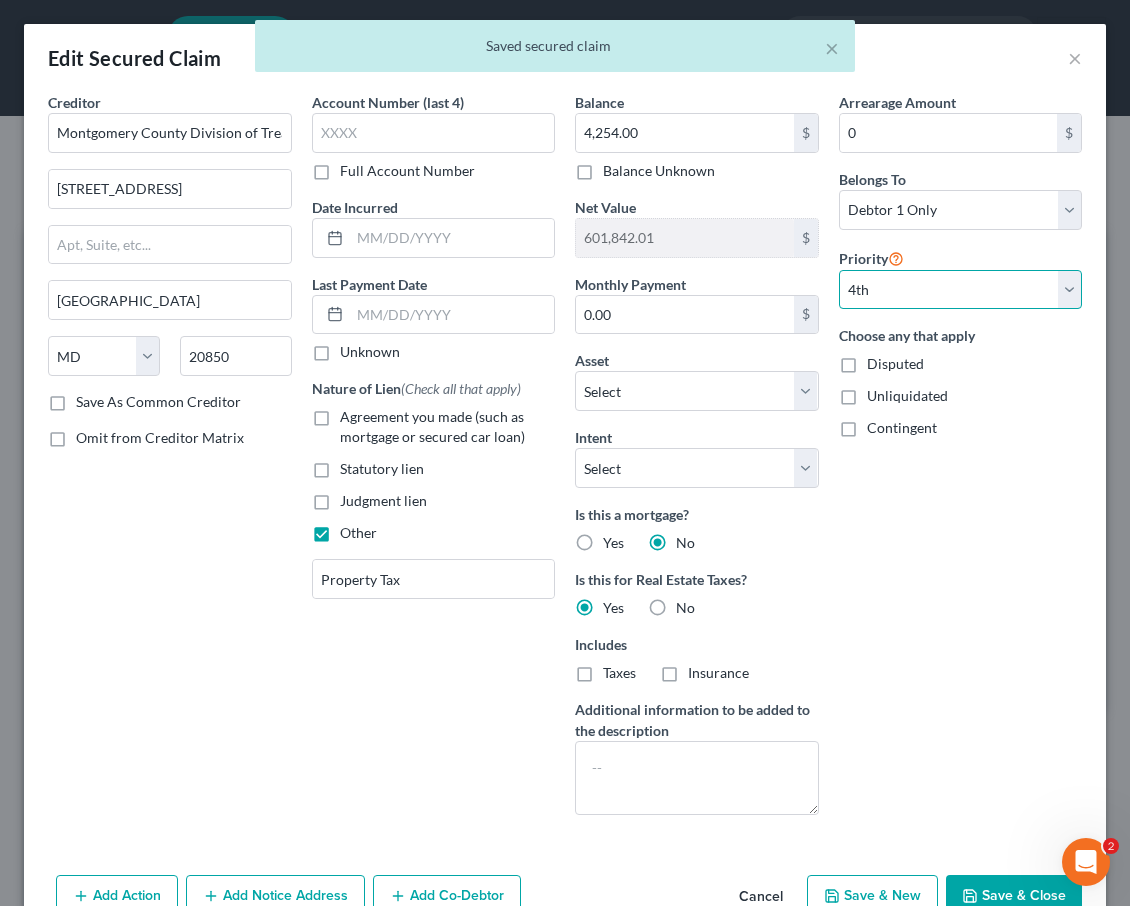 click on "Select 3rd 4th 5th 6th 7th 8th 9th 10th 11th 12th 13th 14th 15th 16th 17th 18th 19th 20th 21th 22th 23th 24th 25th 26th 27th 28th 29th 30th" at bounding box center [961, 290] 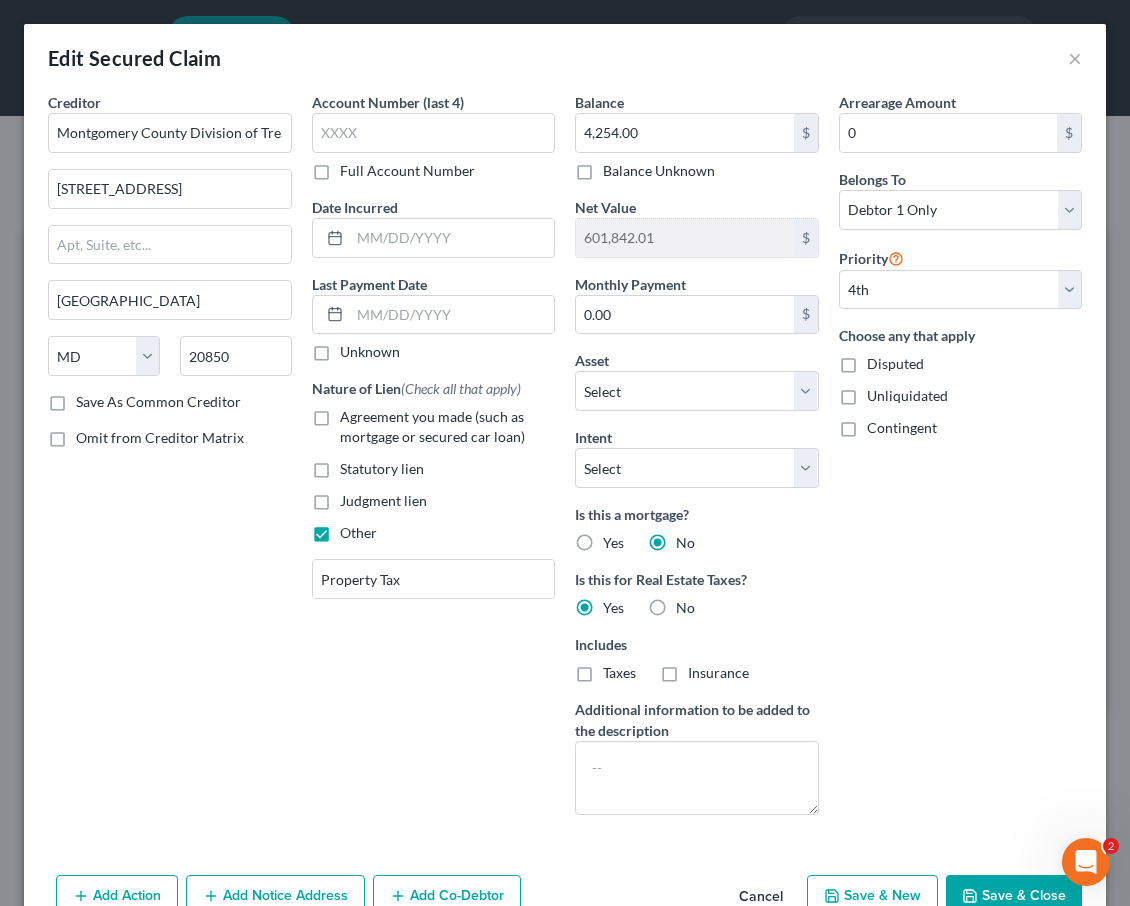 click 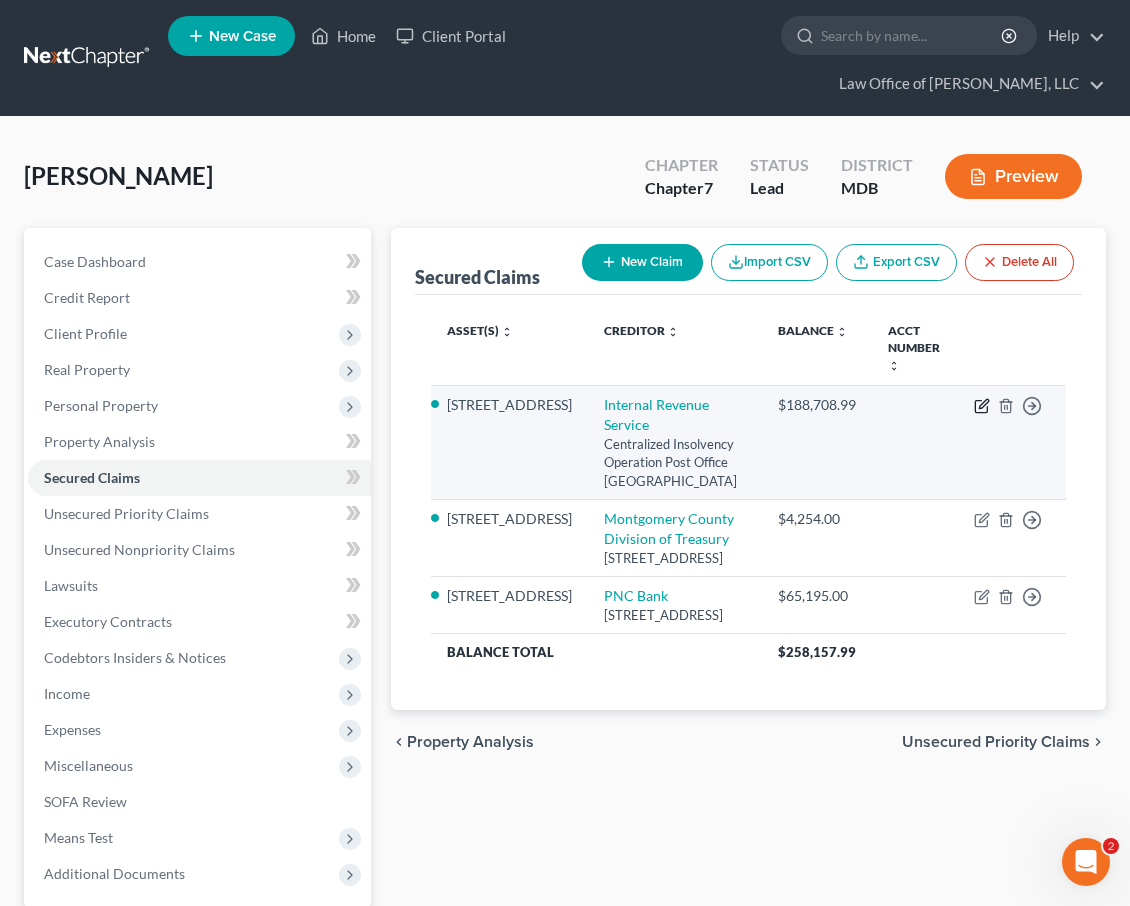 click 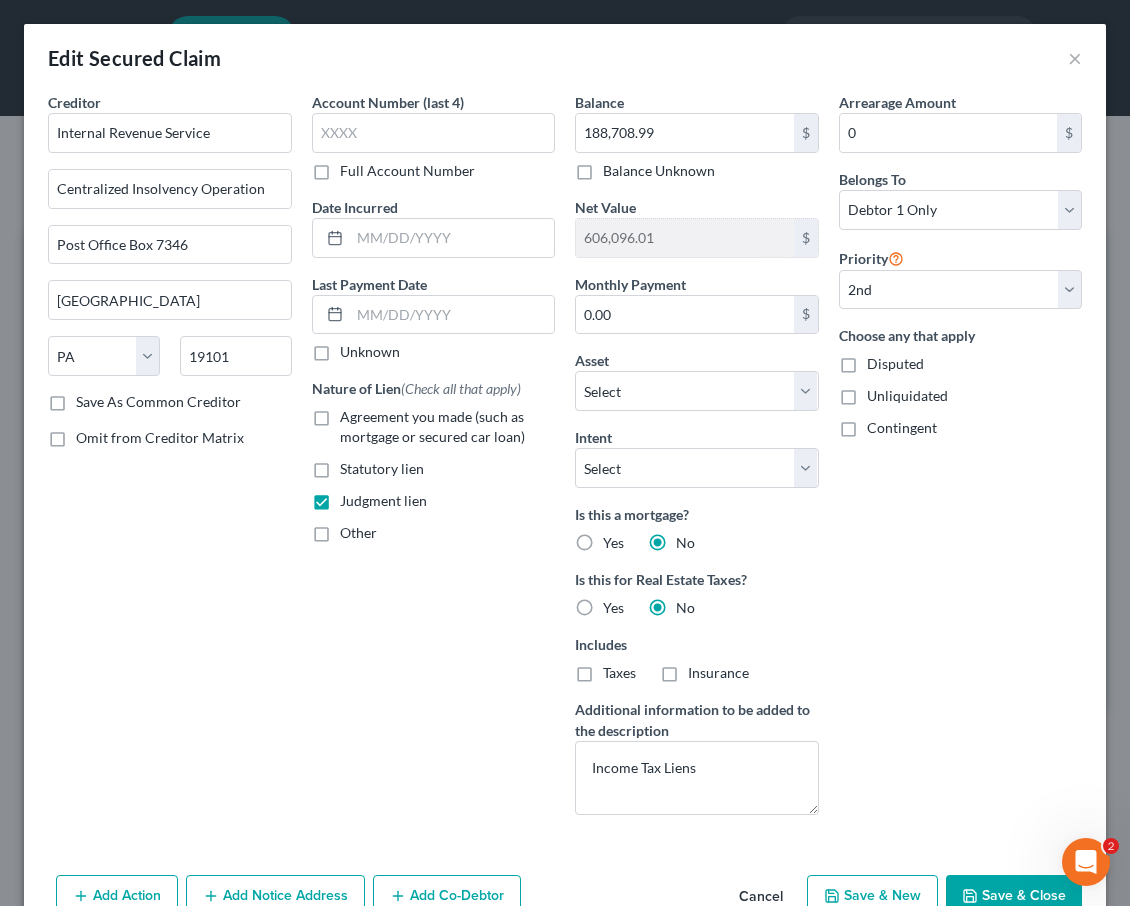 click on "Priority" at bounding box center (871, 258) 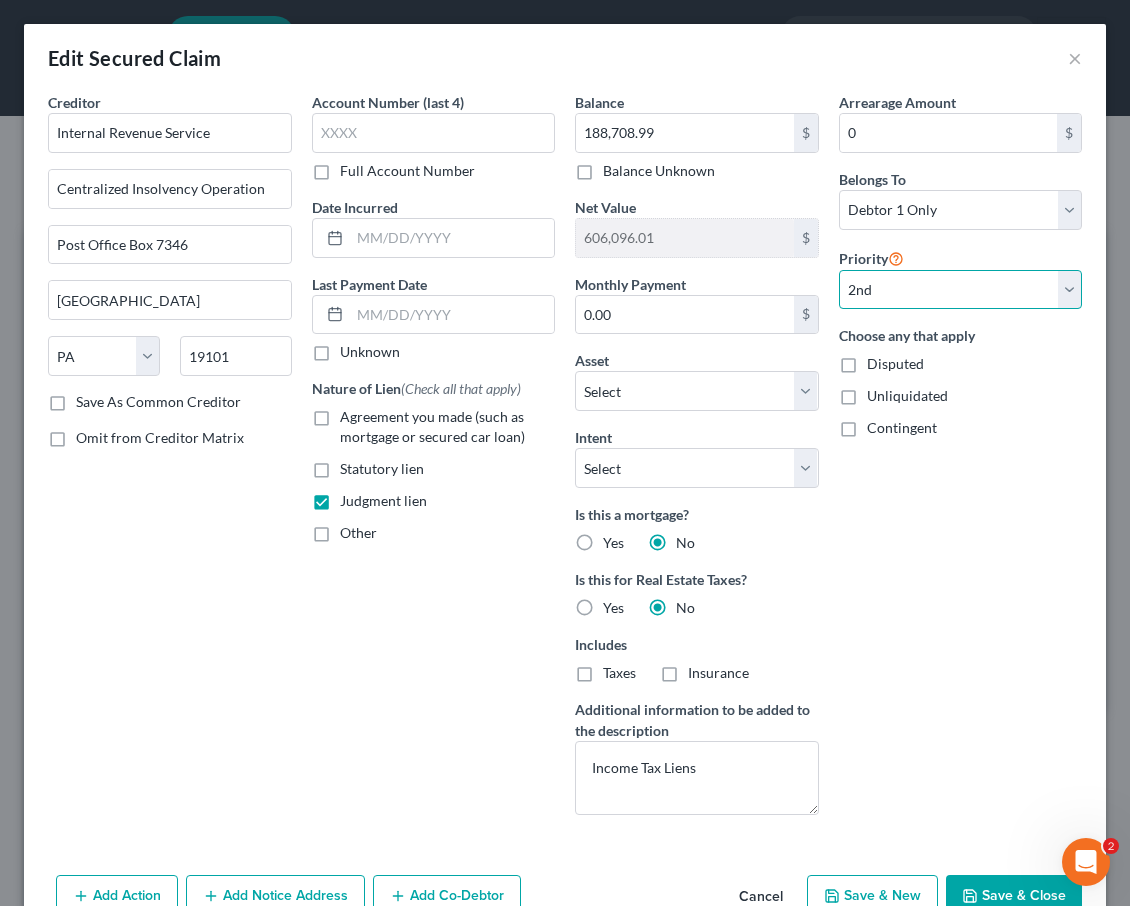 click on "Select 2nd 3rd 5th 6th 7th 8th 9th 10th 11th 12th 13th 14th 15th 16th 17th 18th 19th 20th 21th 22th 23th 24th 25th 26th 27th 28th 29th 30th" at bounding box center (961, 290) 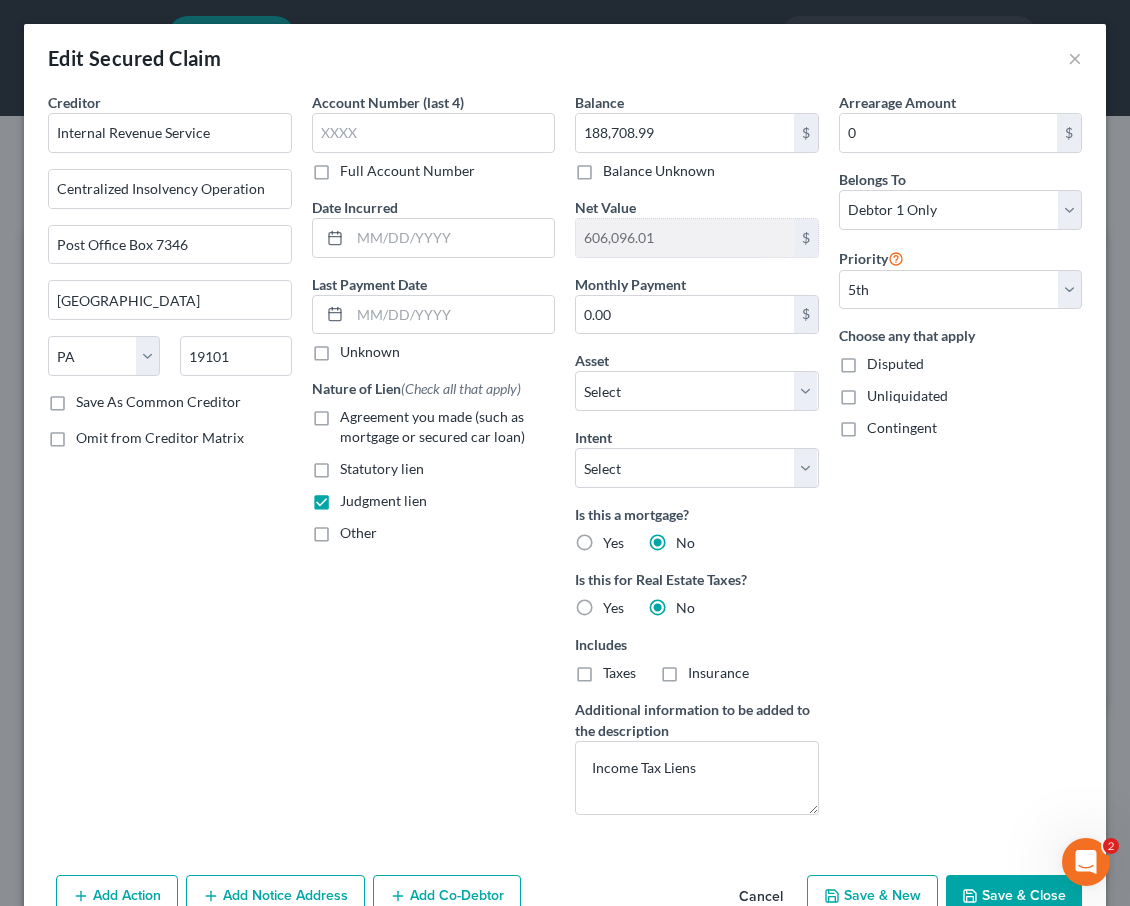 click on "Save & Close" at bounding box center (1014, 896) 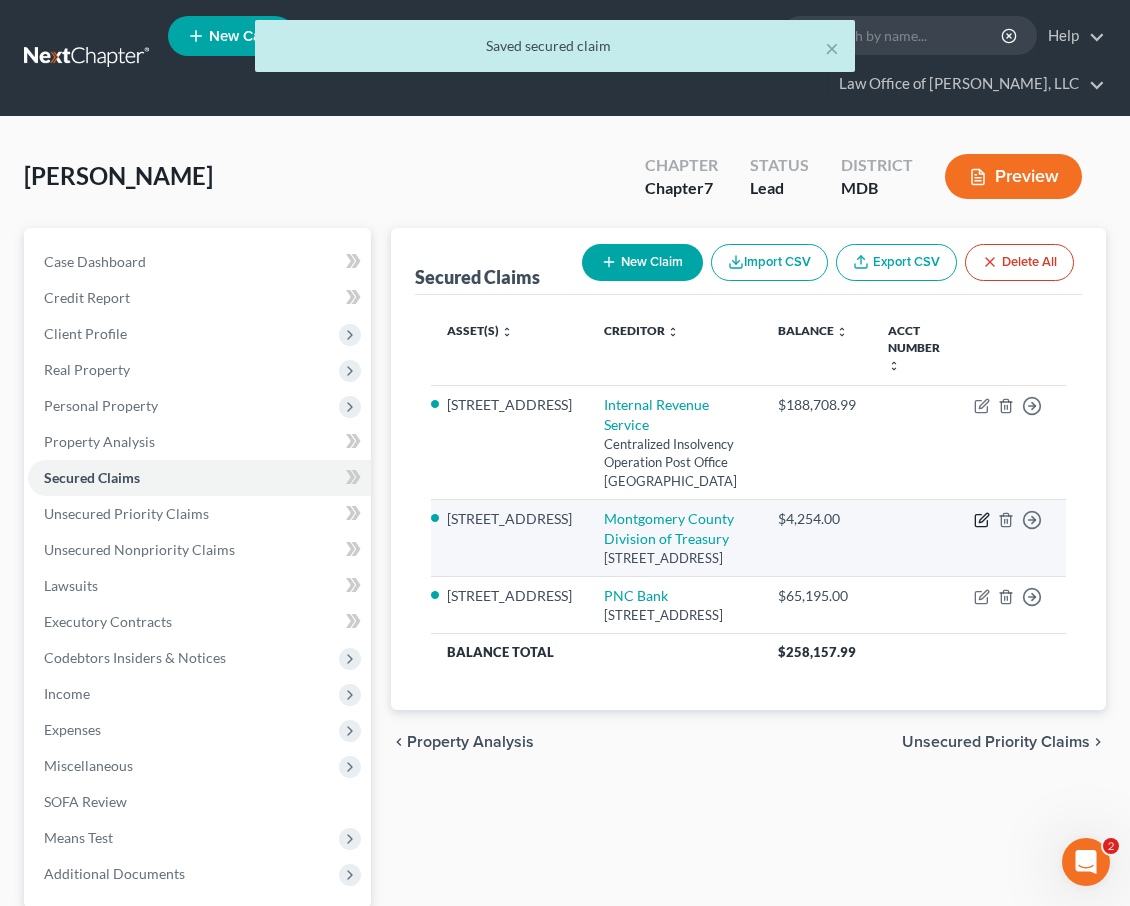 click 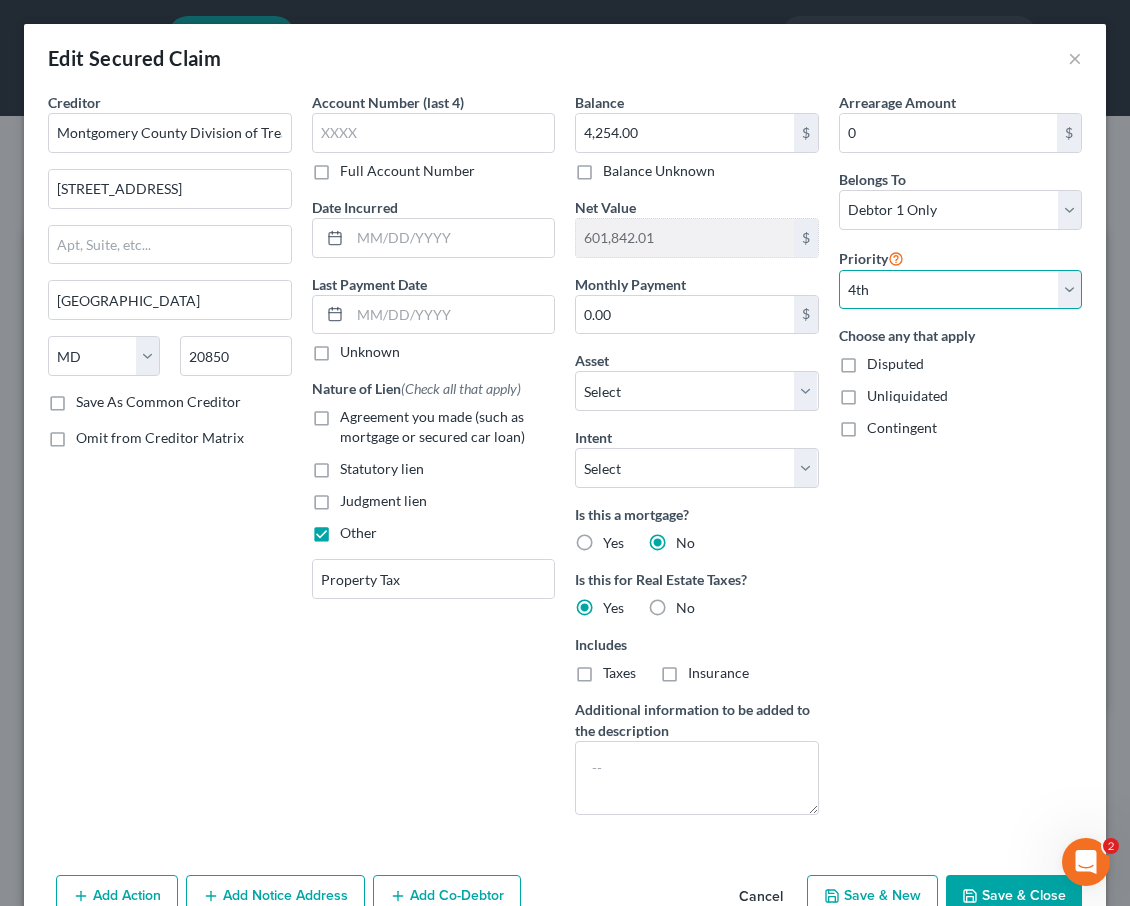 click on "Select 2nd 4th 5th 6th 7th 8th 9th 10th 11th 12th 13th 14th 15th 16th 17th 18th 19th 20th 21th 22th 23th 24th 25th 26th 27th 28th 29th 30th" at bounding box center [961, 290] 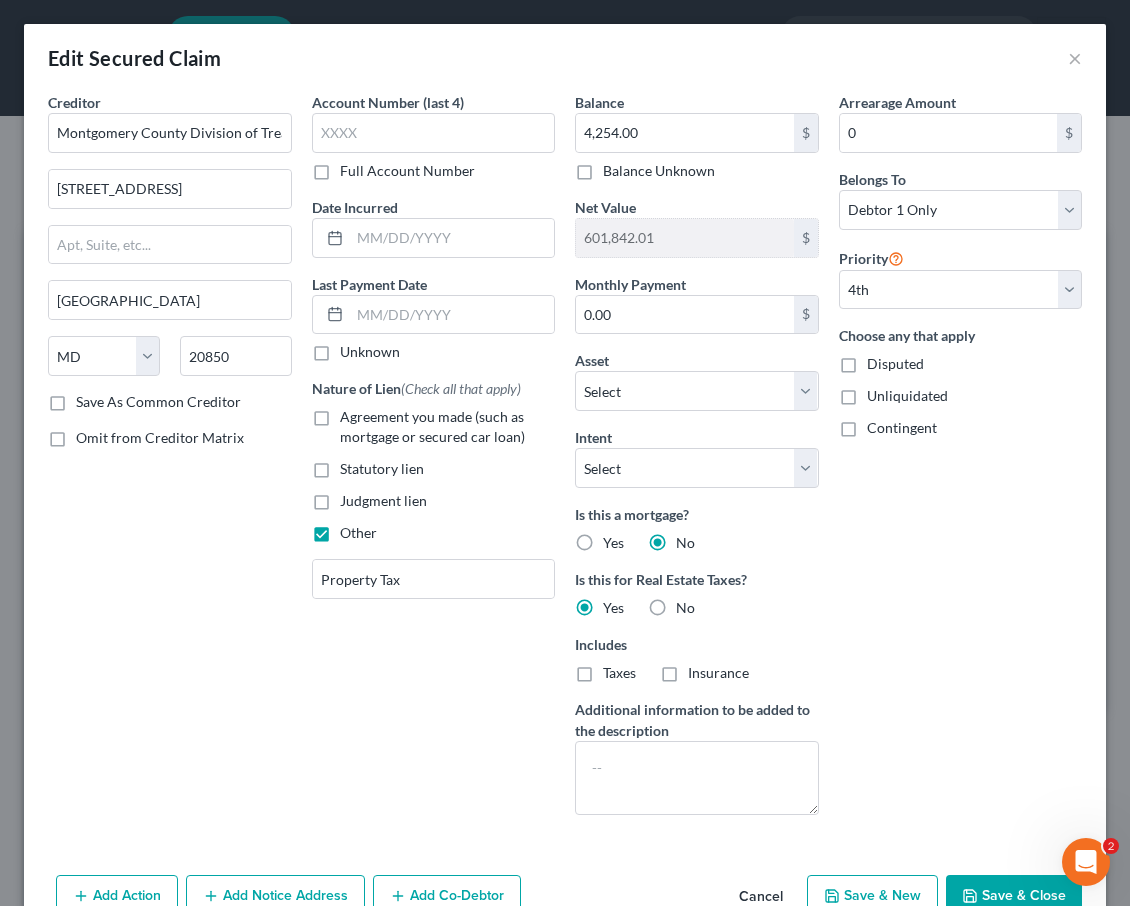 click on "Save & Close" at bounding box center (1014, 896) 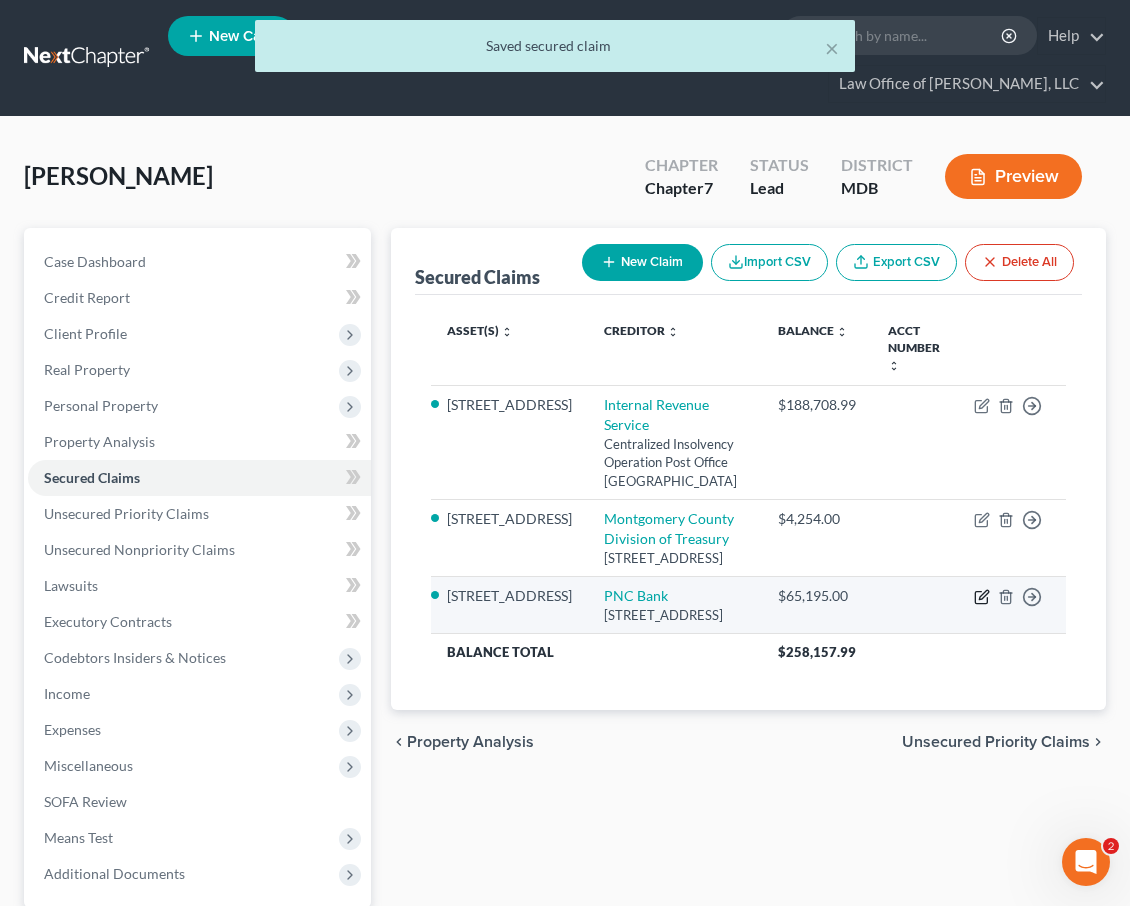 click 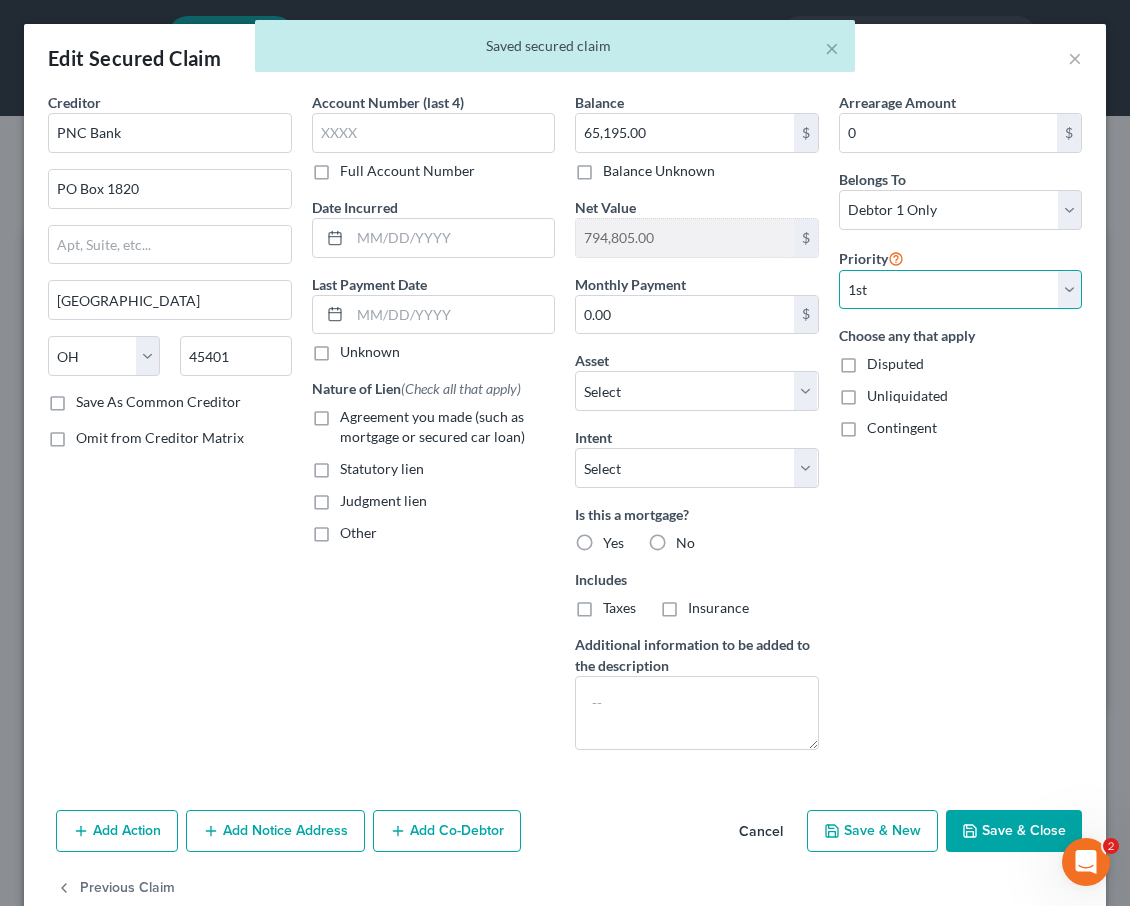 click on "Select 1st 2nd 5th 6th 7th 8th 9th 10th 11th 12th 13th 14th 15th 16th 17th 18th 19th 20th 21th 22th 23th 24th 25th 26th 27th 28th 29th 30th" at bounding box center [961, 290] 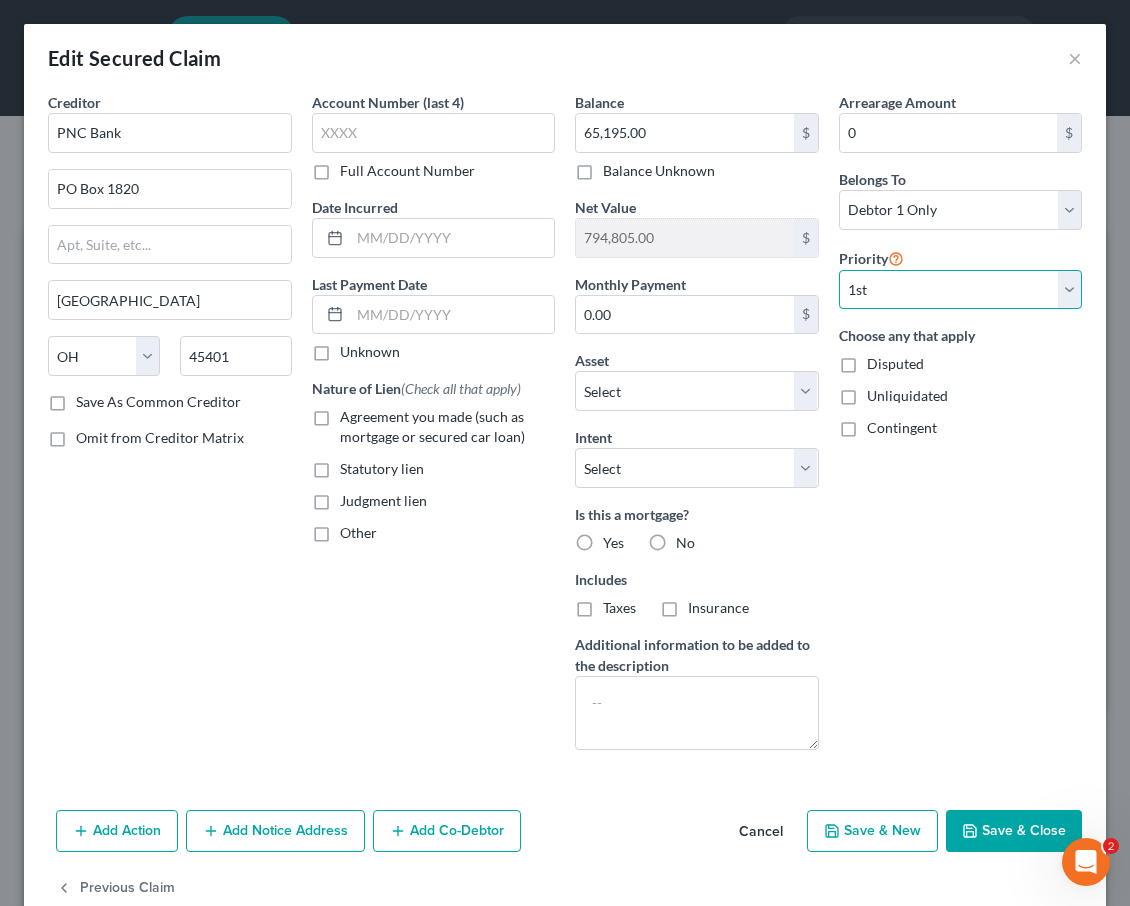select on "1" 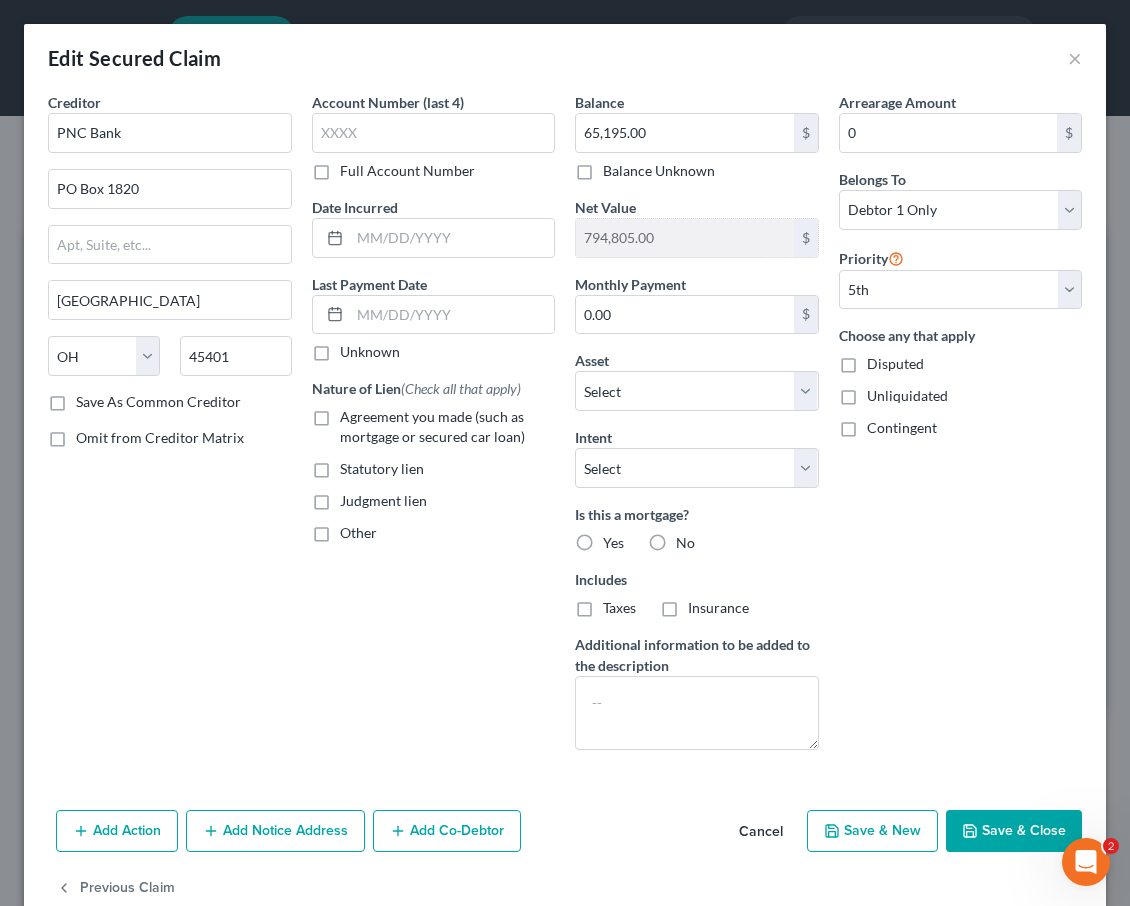 click 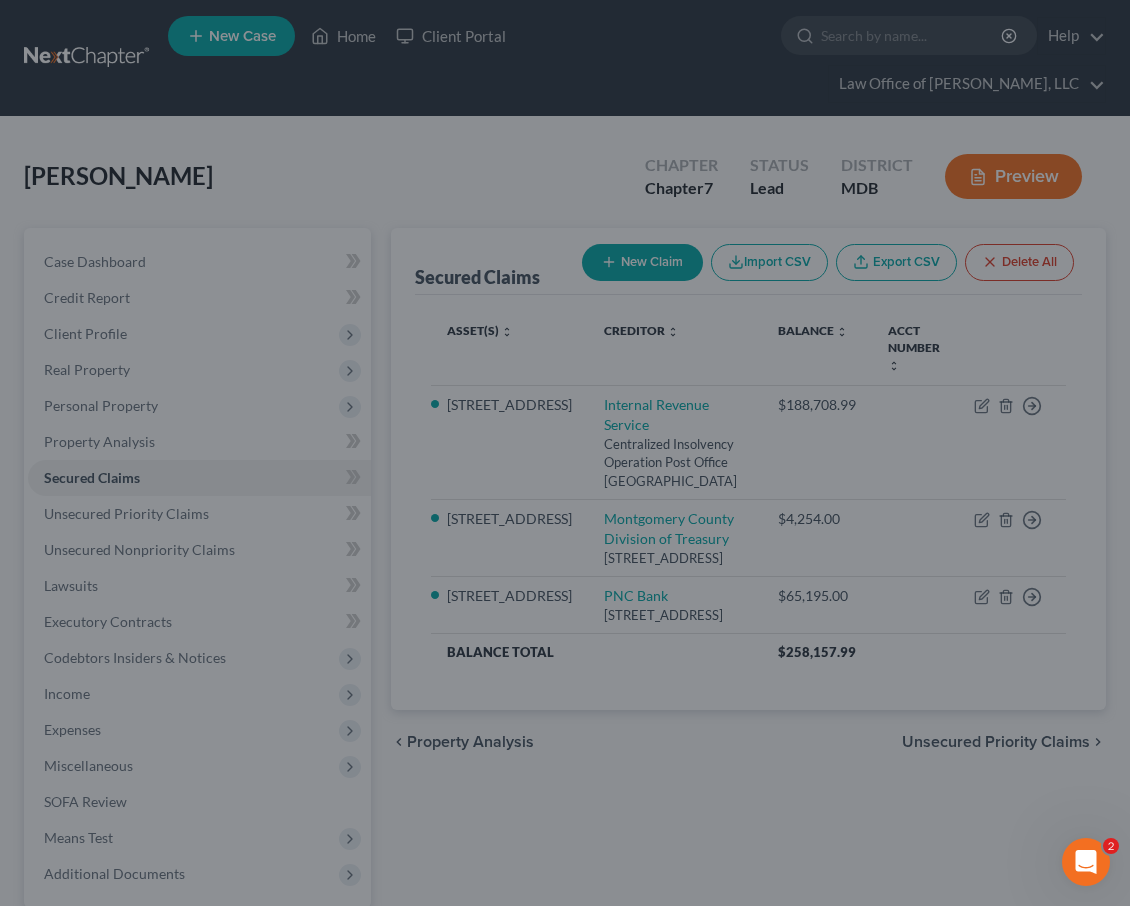 select on "2" 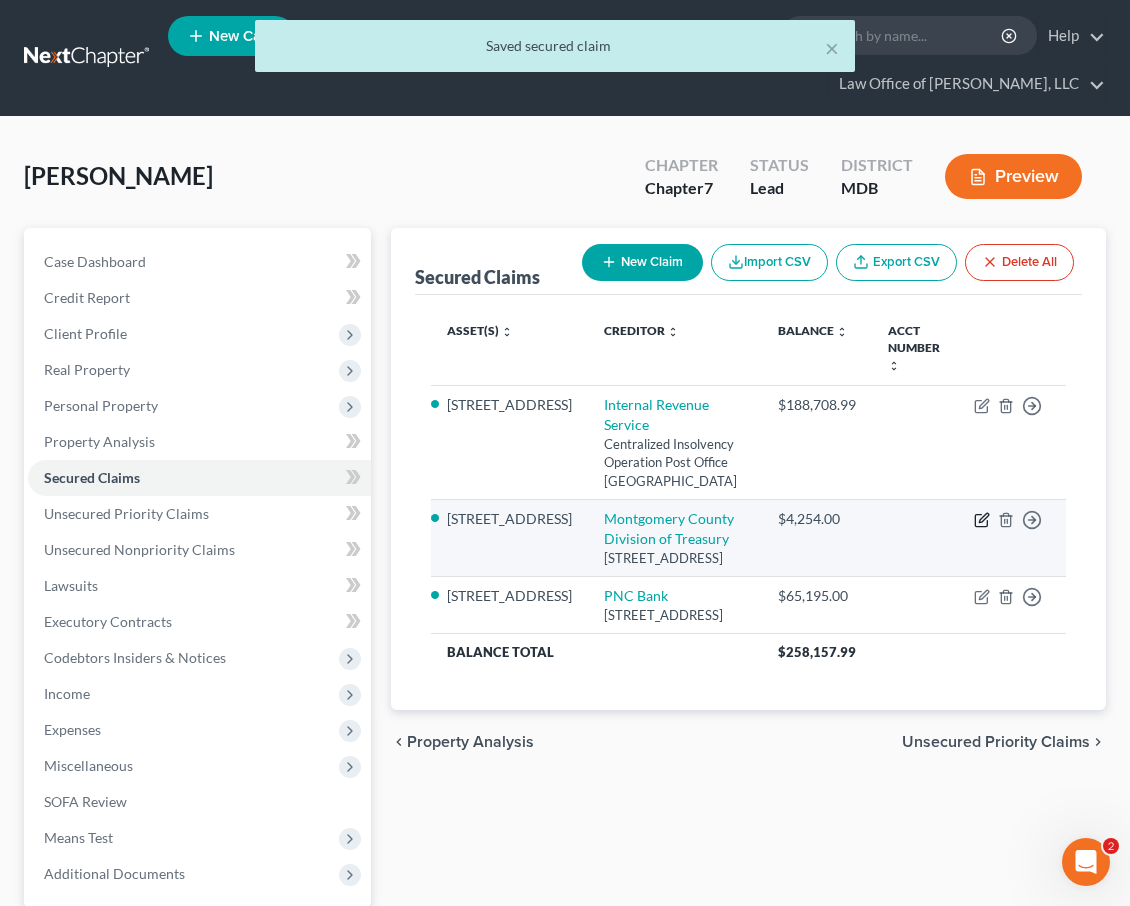click 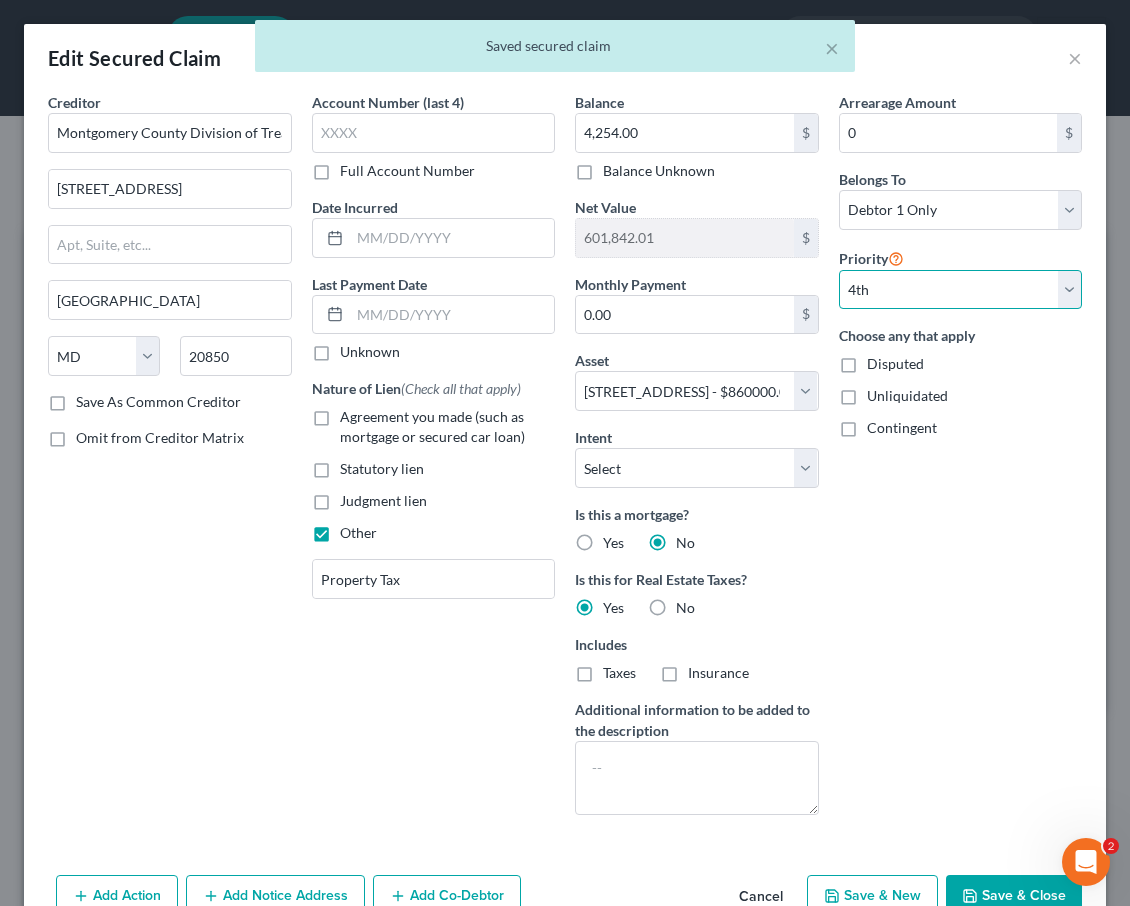 click on "Select 1st 4th 5th 6th 7th 8th 9th 10th 11th 12th 13th 14th 15th 16th 17th 18th 19th 20th 21th 22th 23th 24th 25th 26th 27th 28th 29th 30th" at bounding box center (961, 290) 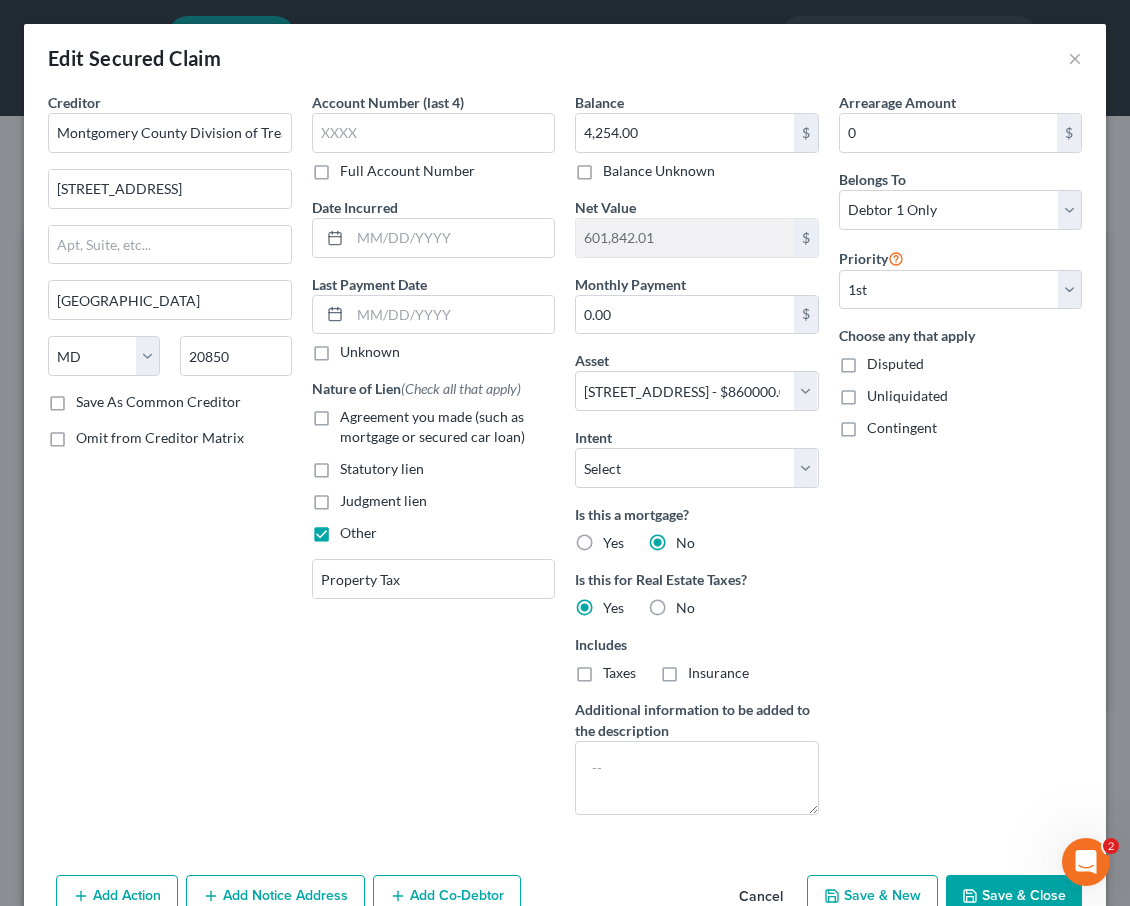 click on "Save & Close" at bounding box center (1014, 896) 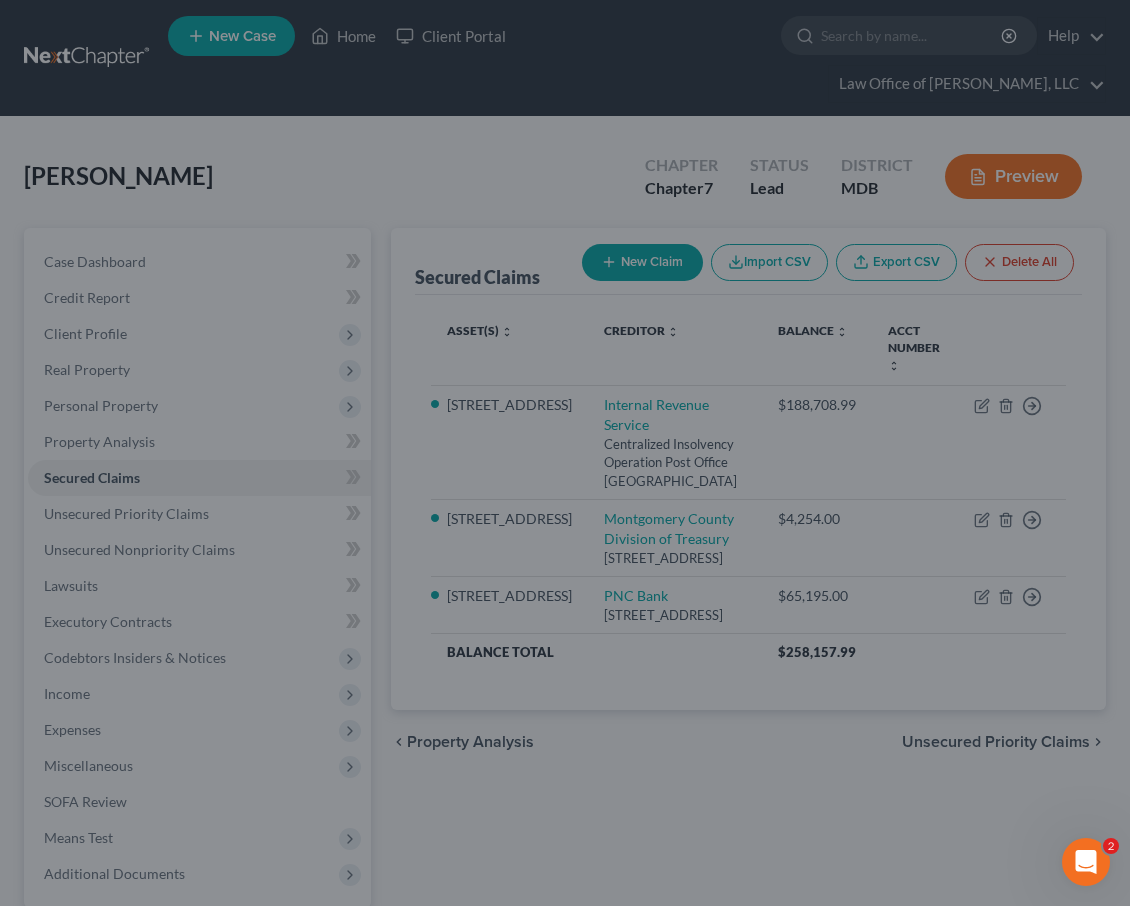 type on "855,746.00" 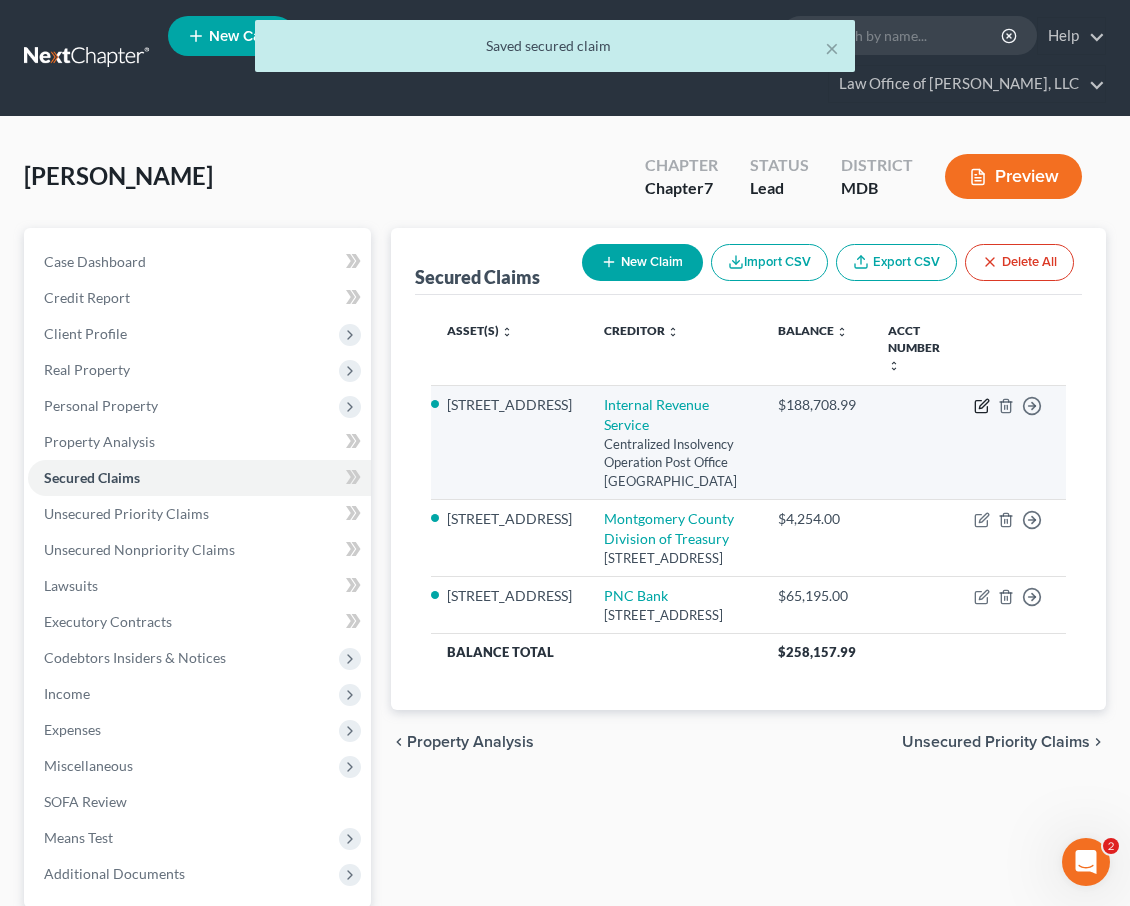 click 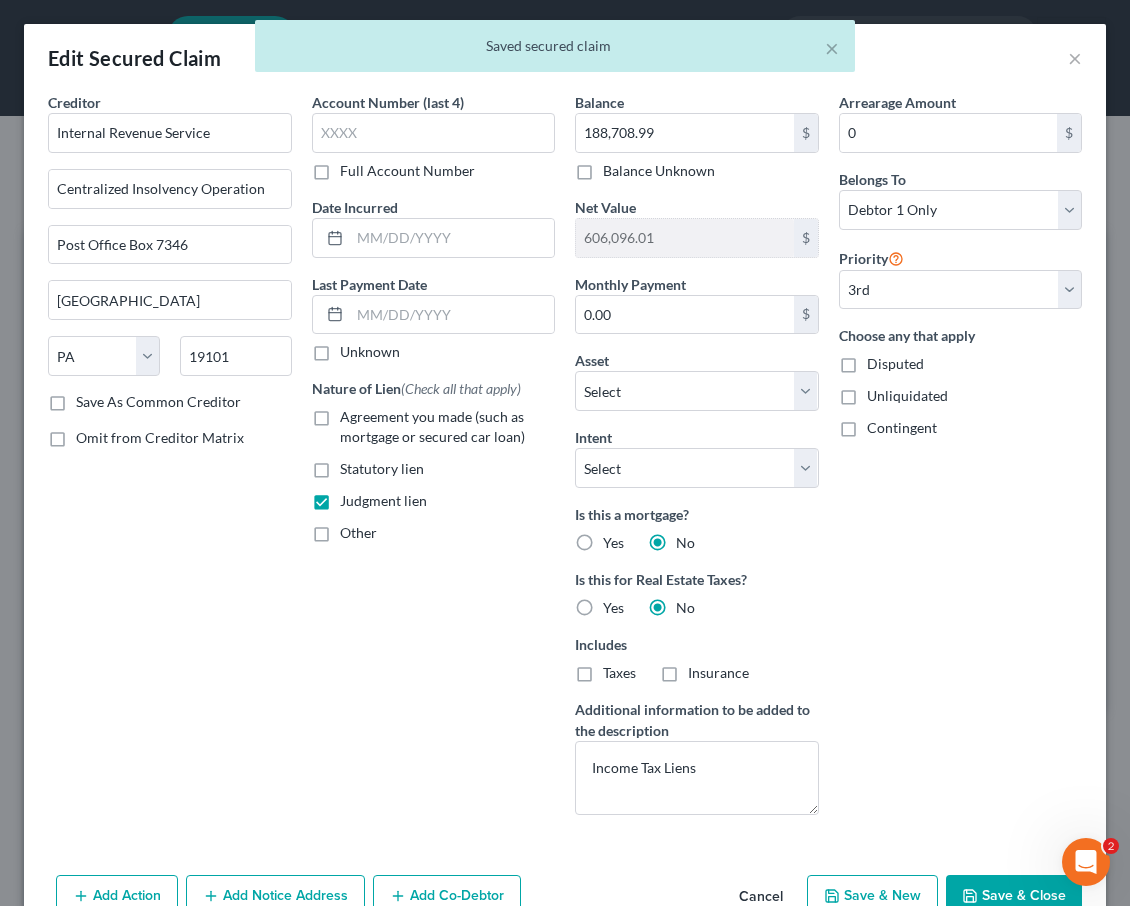 click on "Save & Close" at bounding box center [1014, 896] 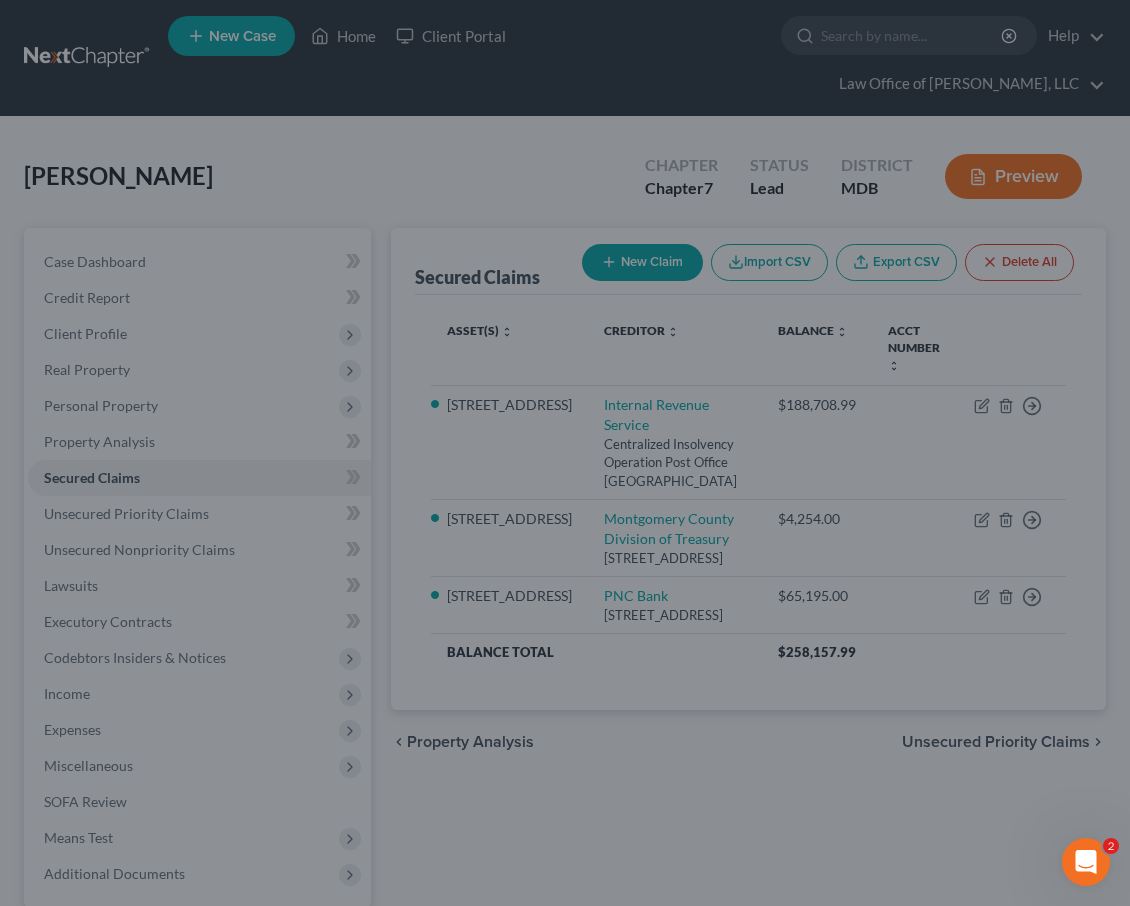 type on "601,842.01" 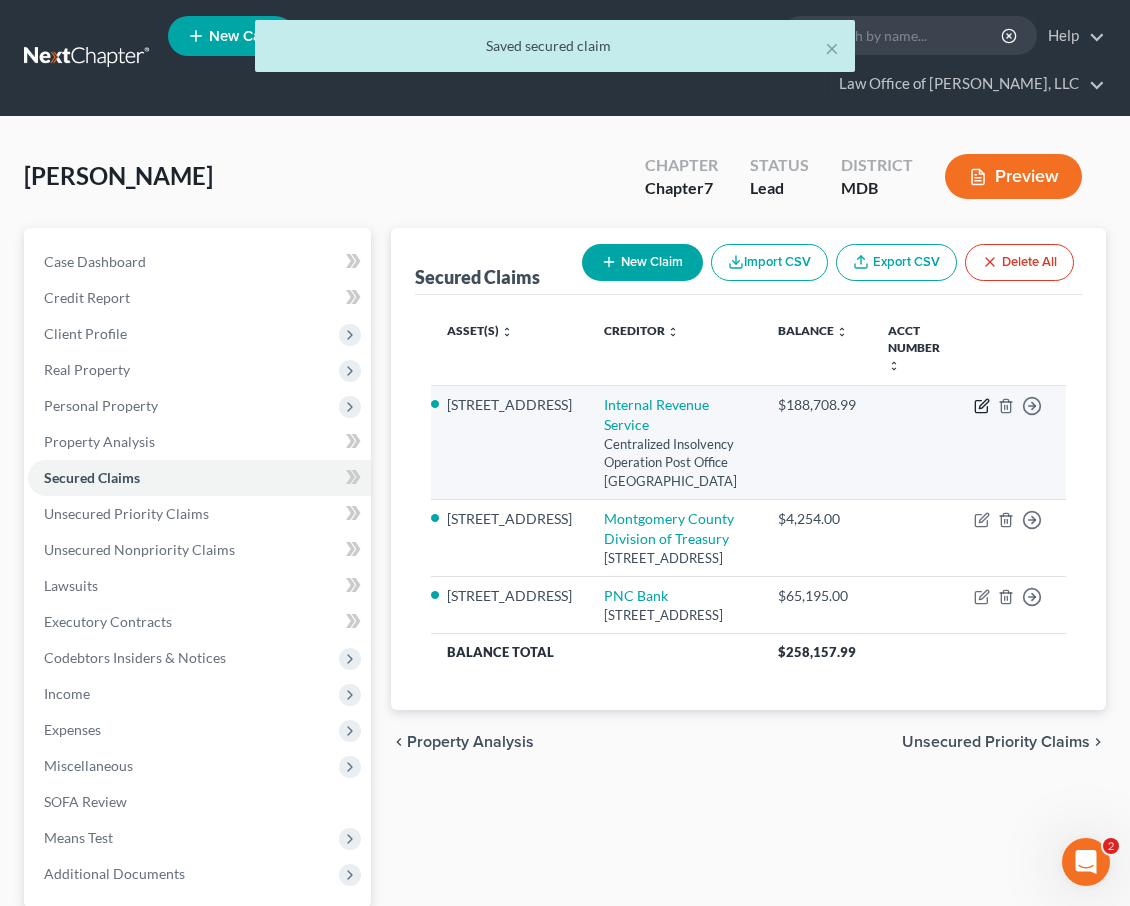 click 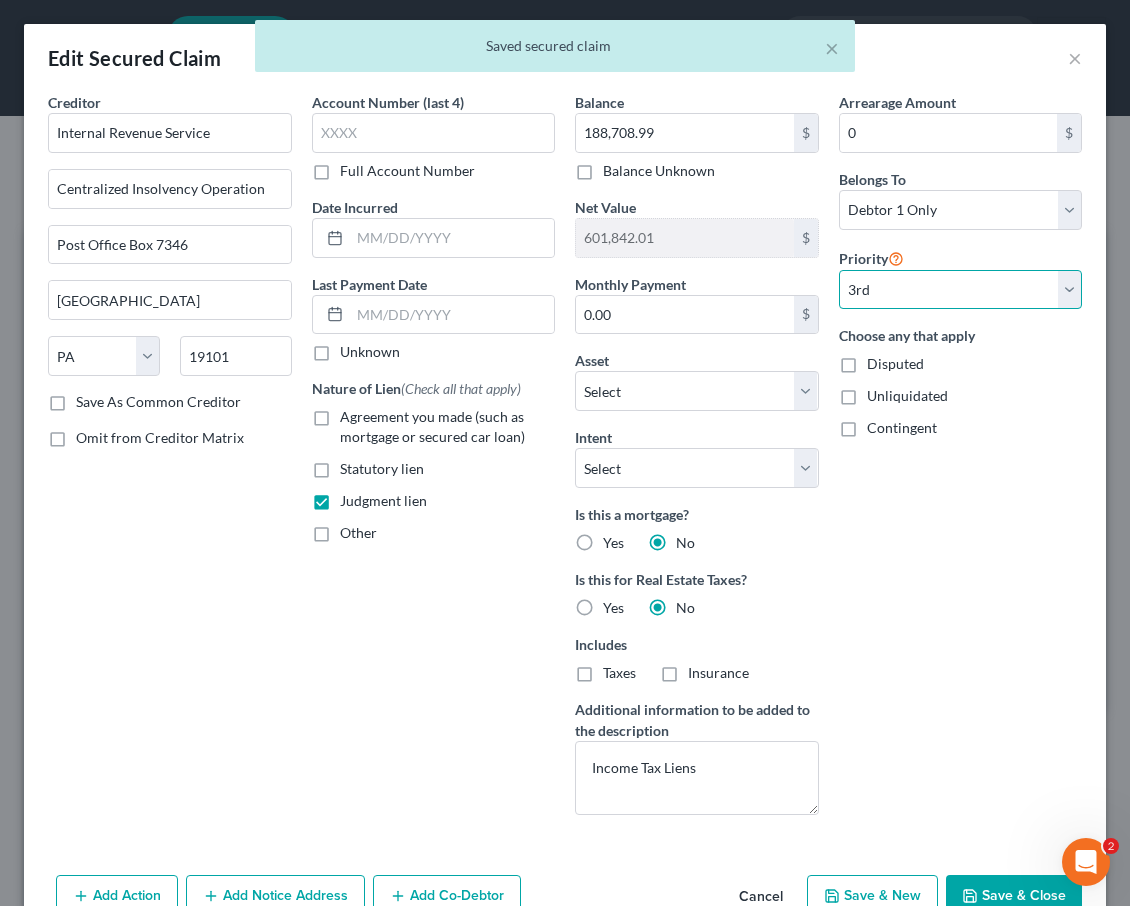 click on "Select 3rd 4th 5th 6th 7th 8th 9th 10th 11th 12th 13th 14th 15th 16th 17th 18th 19th 20th 21th 22th 23th 24th 25th 26th 27th 28th 29th 30th" at bounding box center (961, 290) 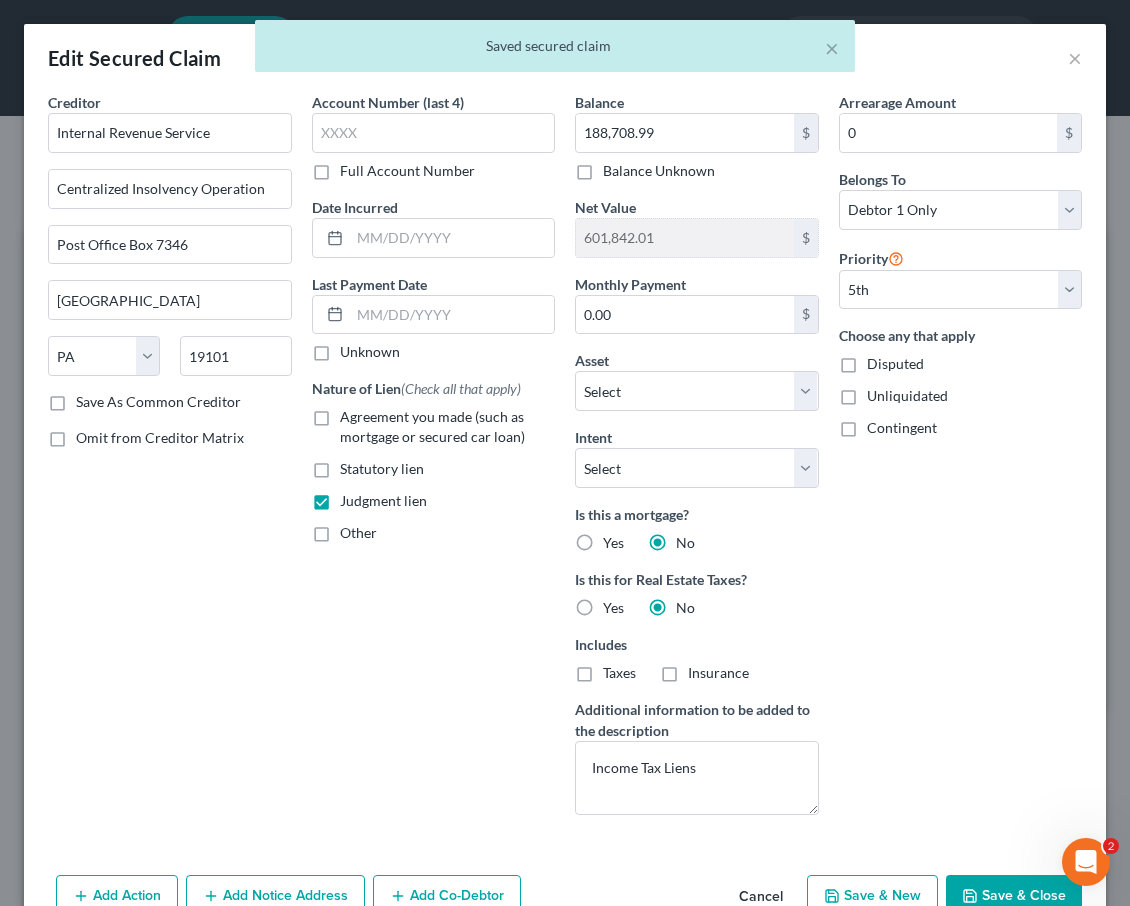 click on "Save & Close" at bounding box center (1014, 896) 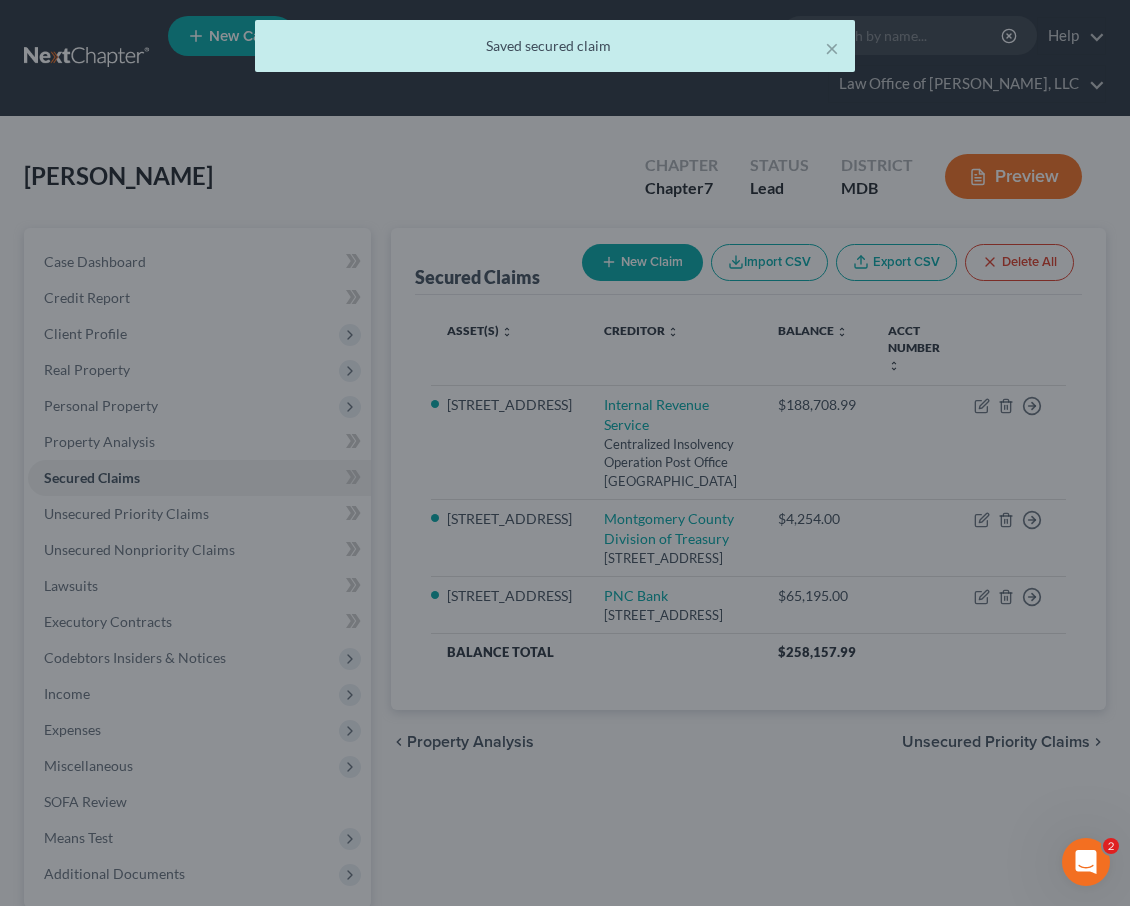 select on "2" 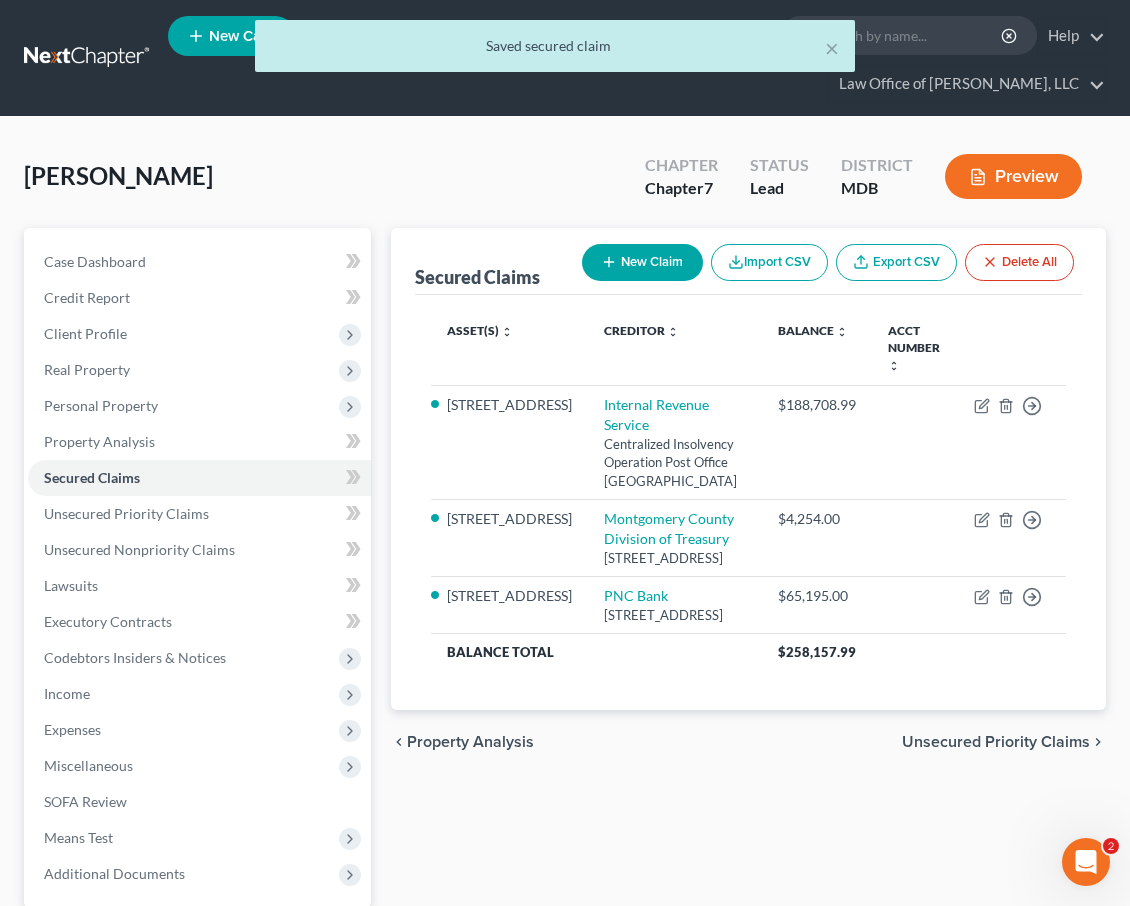 click on "New Claim" at bounding box center (642, 262) 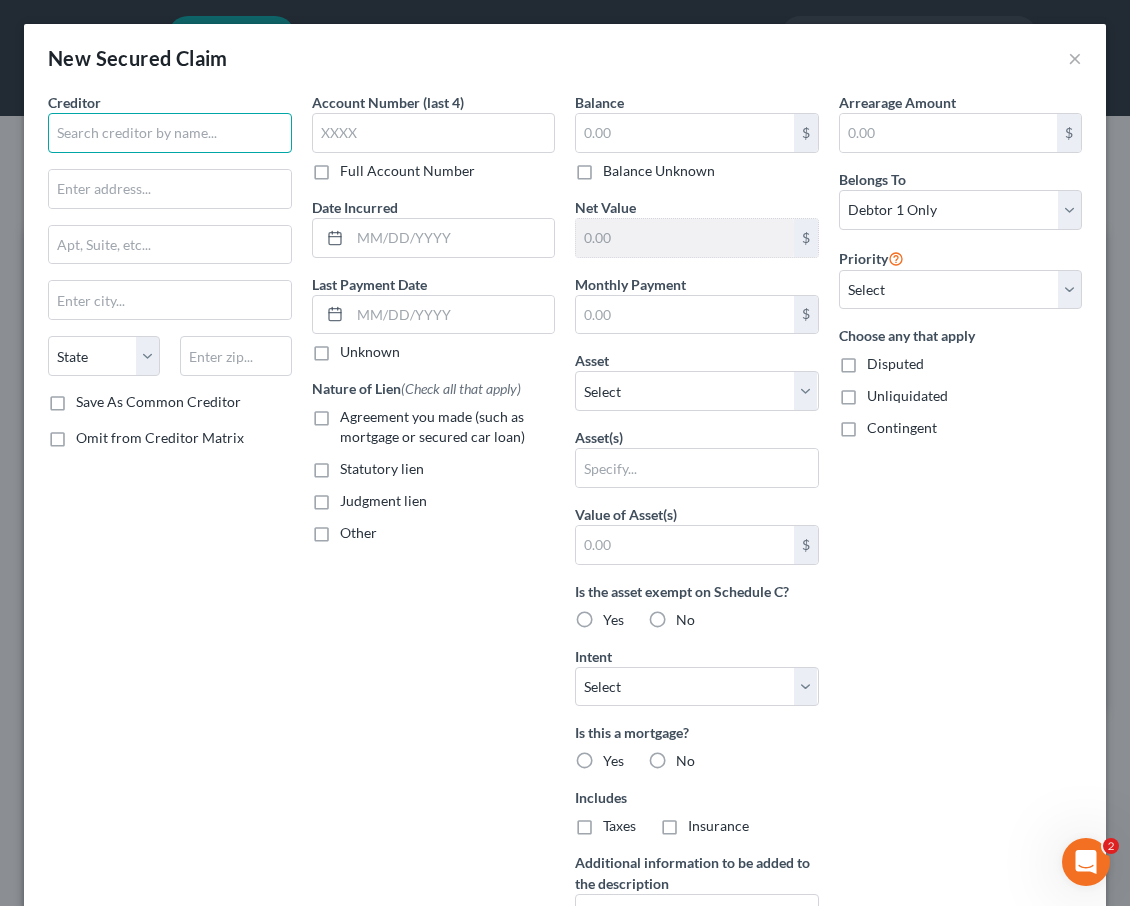 click at bounding box center (170, 133) 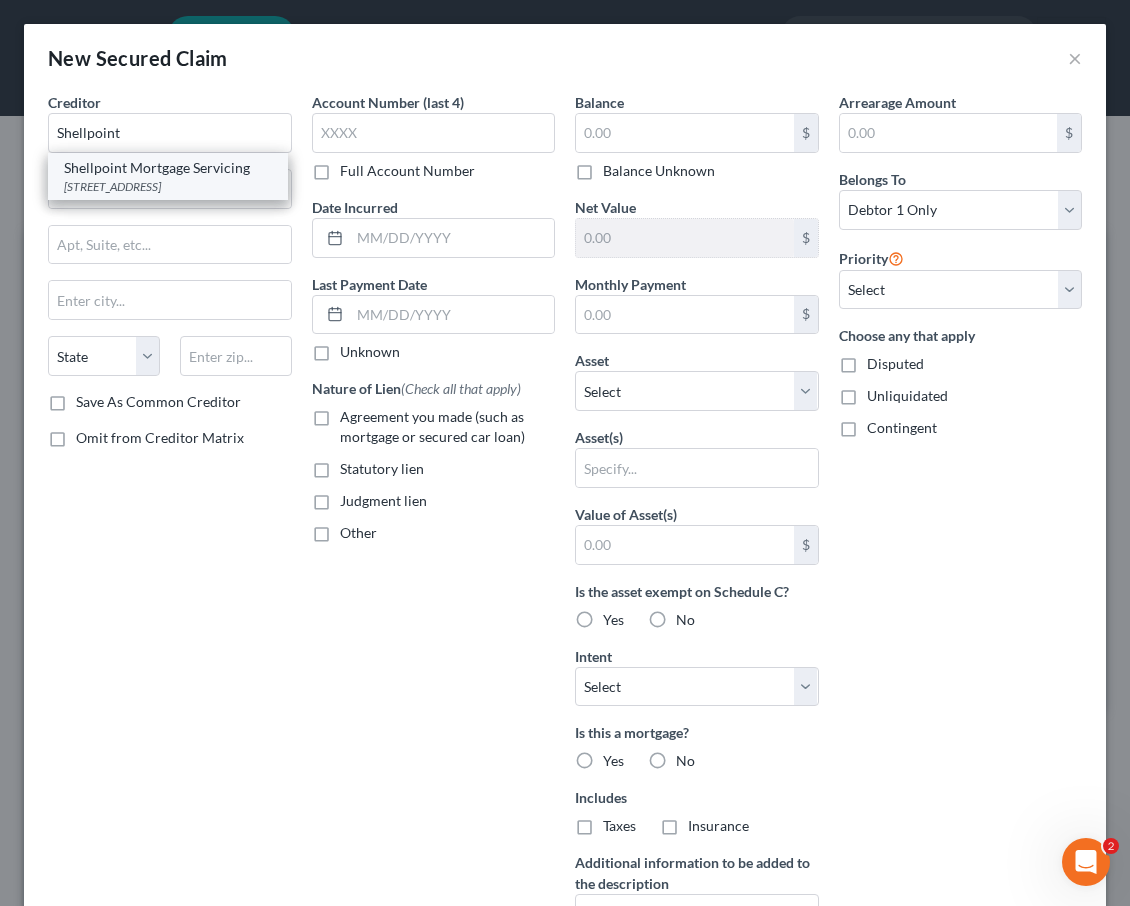 click on "Shellpoint Mortgage Servicing" at bounding box center [168, 168] 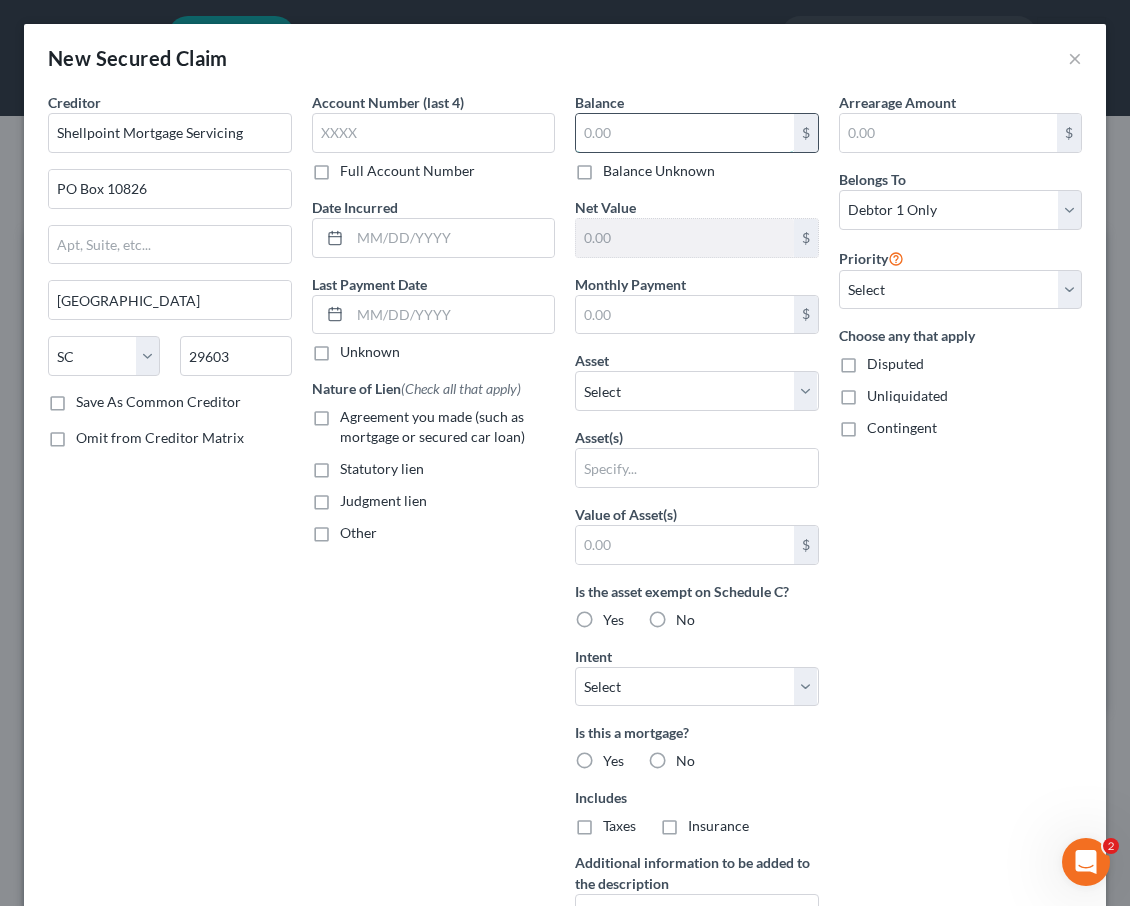click at bounding box center (685, 133) 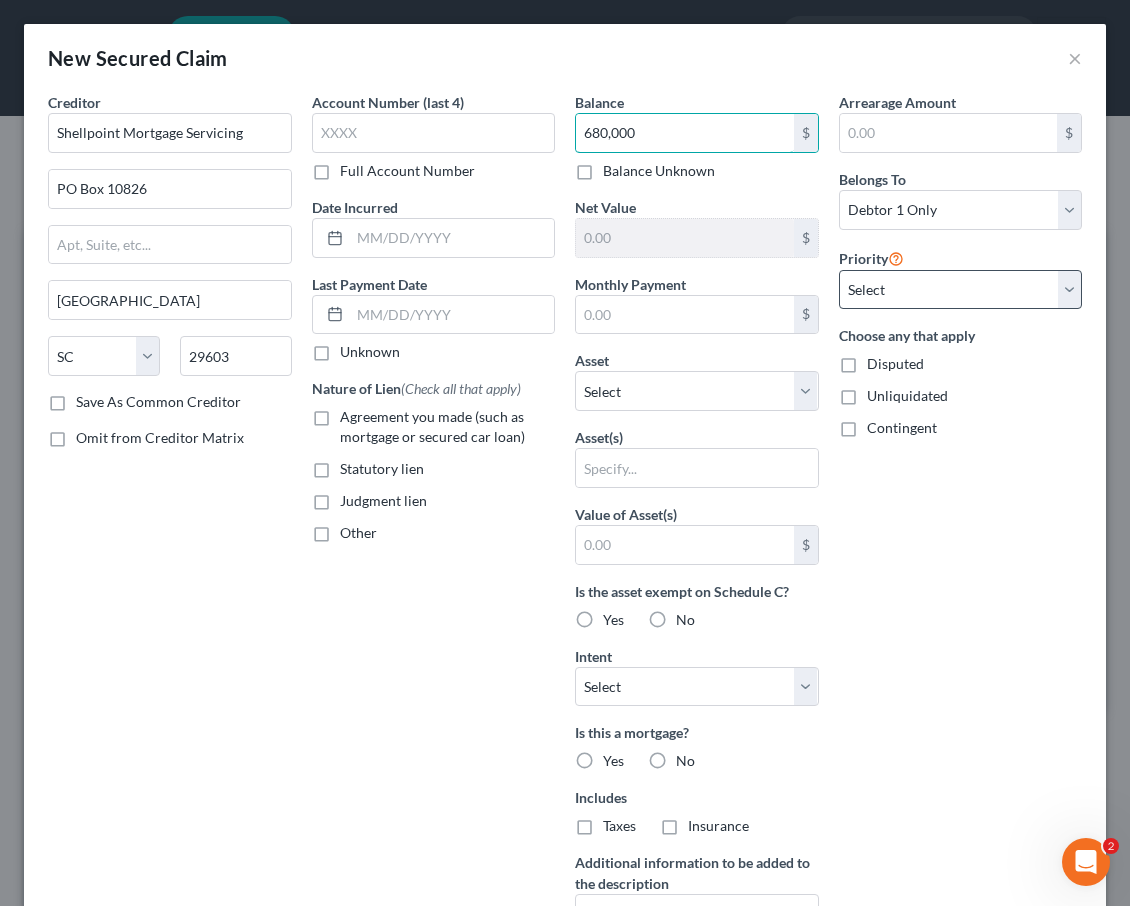 type on "680,000" 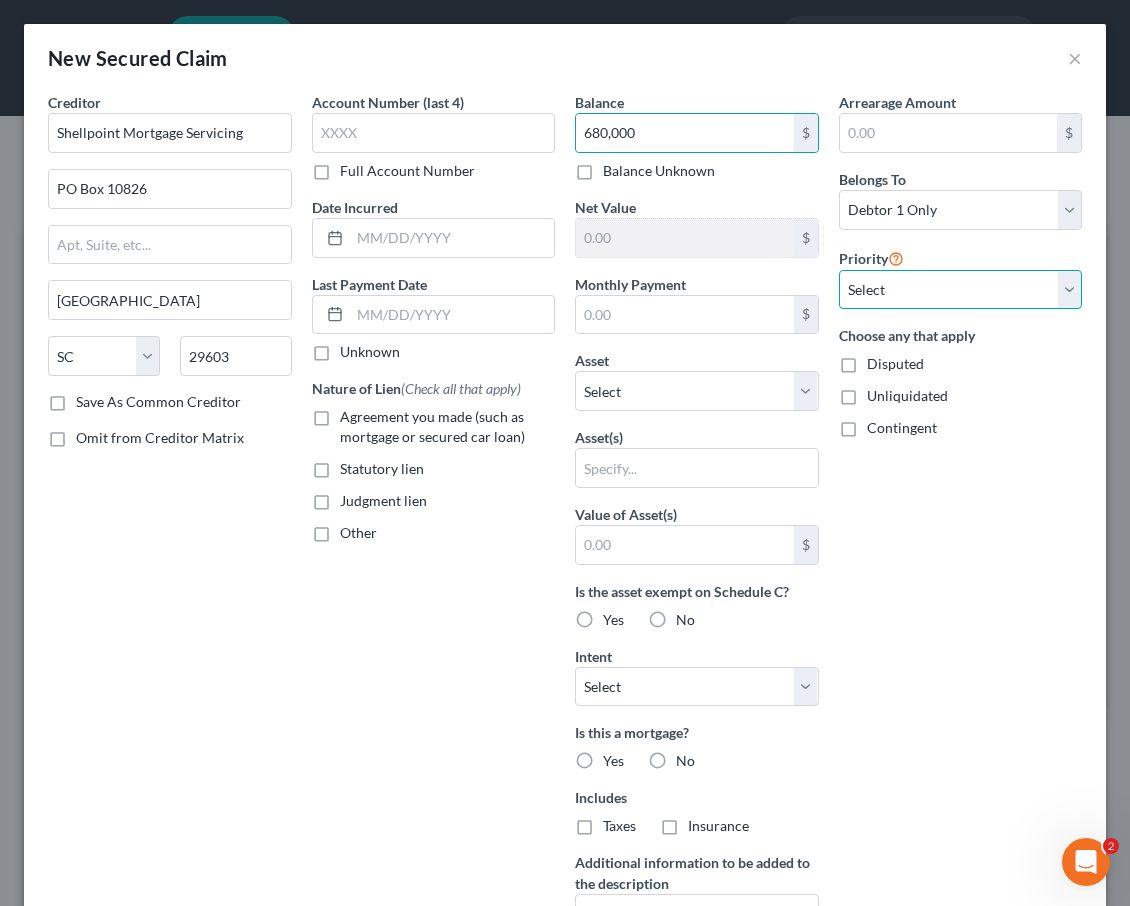 click on "Select 1st 2nd 3rd 4th 5th 6th 7th 8th 9th 10th 11th 12th 13th 14th 15th 16th 17th 18th 19th 20th 21th 22th 23th 24th 25th 26th 27th 28th 29th 30th" at bounding box center (961, 290) 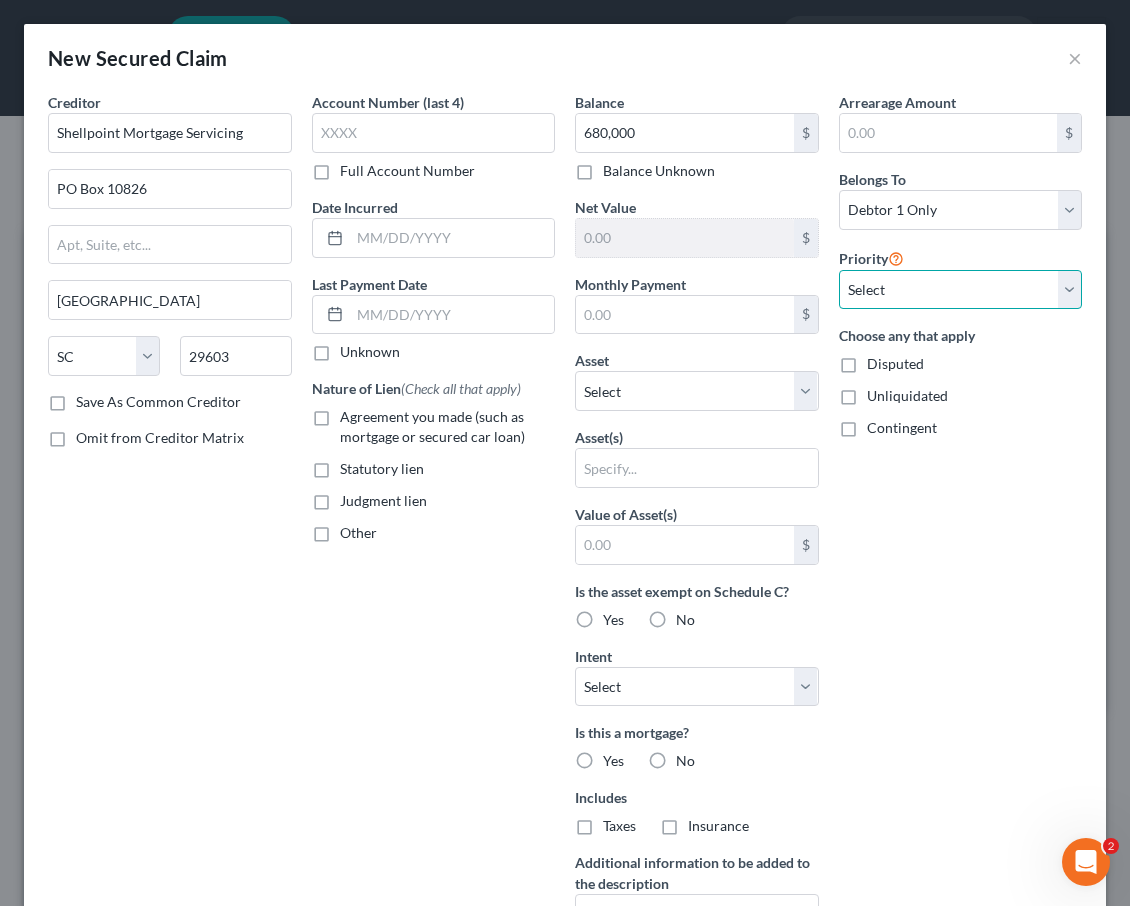select on "1" 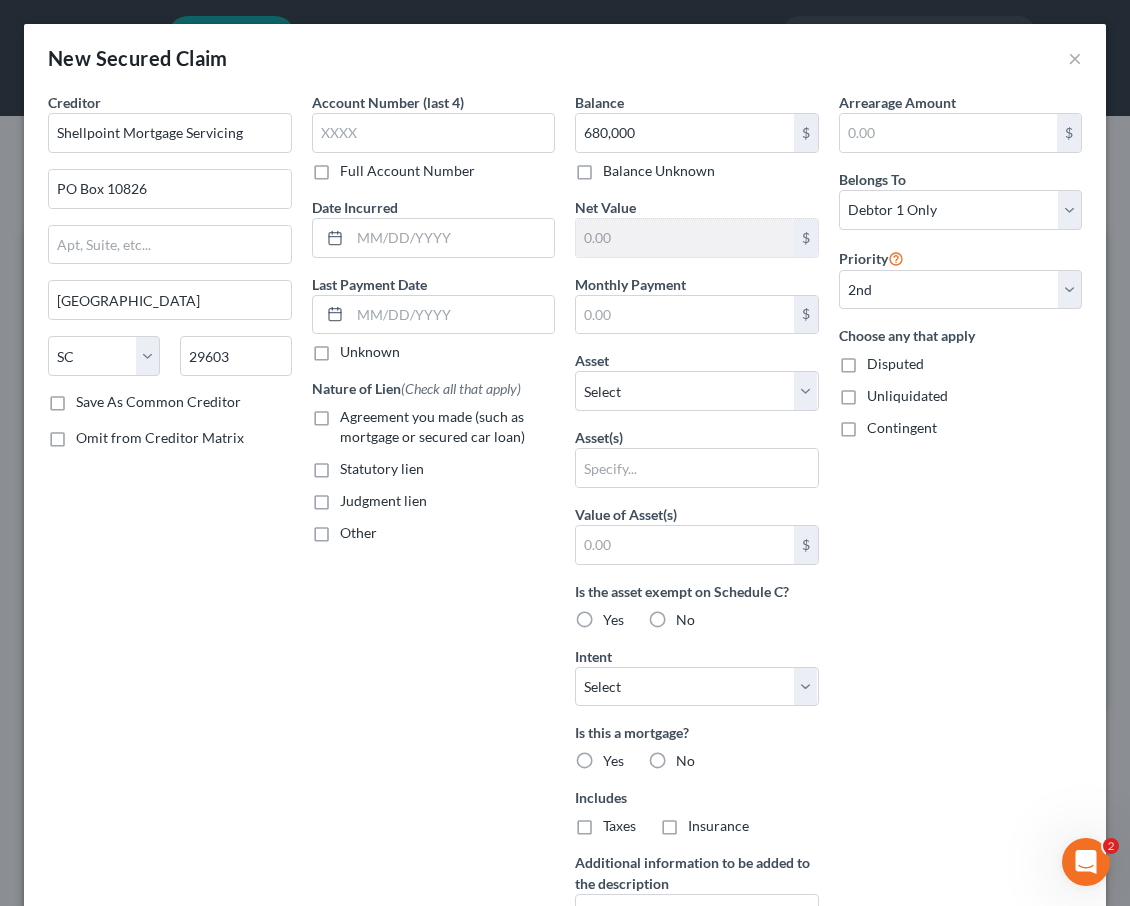 click on "Agreement you made (such as mortgage or secured car loan)" at bounding box center [448, 427] 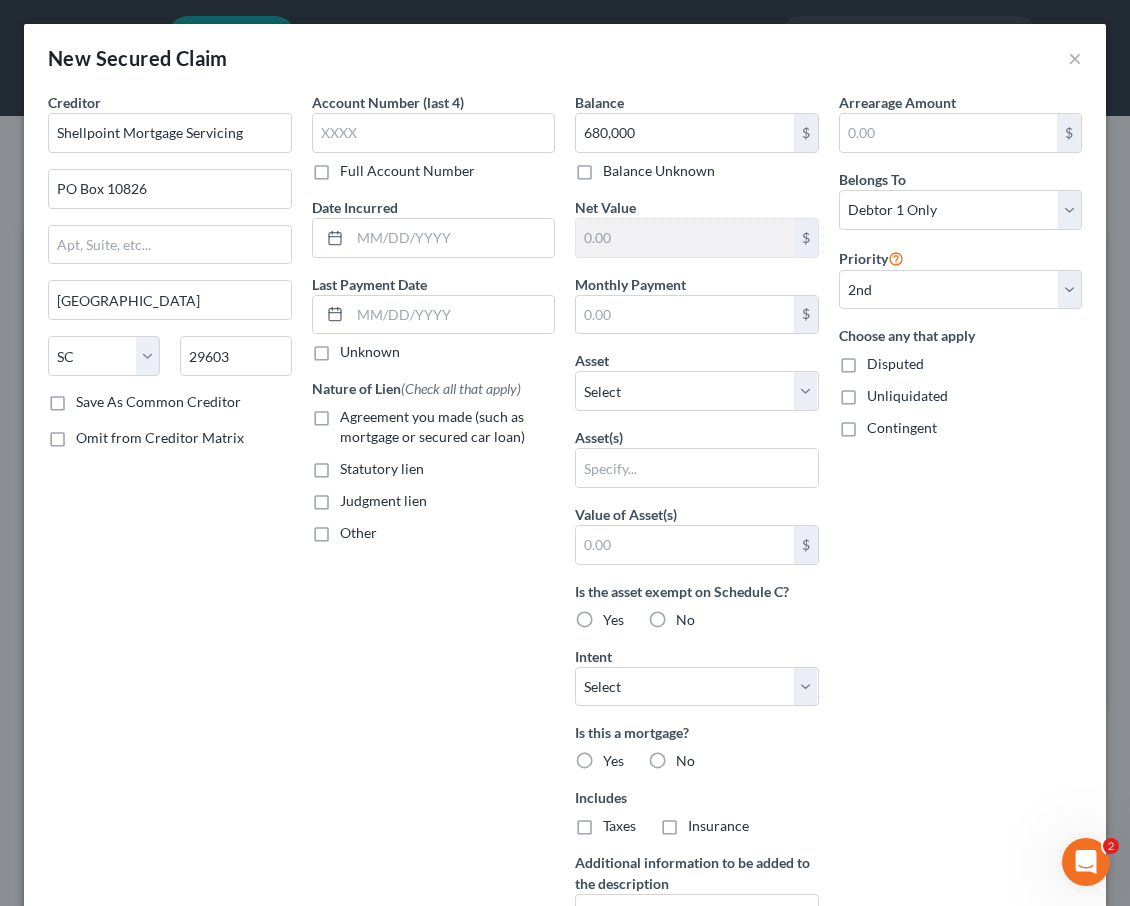 click on "Agreement you made (such as mortgage or secured car loan)" at bounding box center (354, 413) 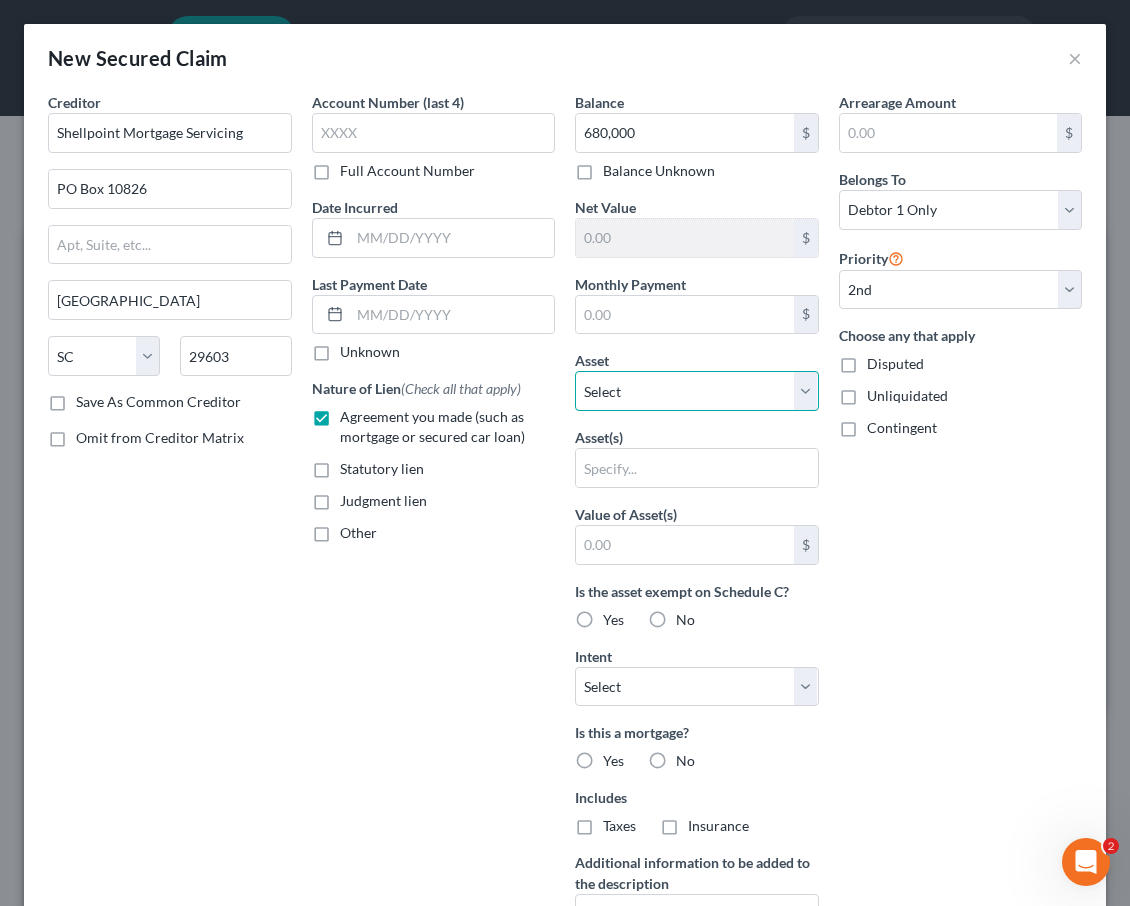 click on "Select Other Multiple Assets 10729 Gloxinia Rd. - $860000.0" at bounding box center [697, 391] 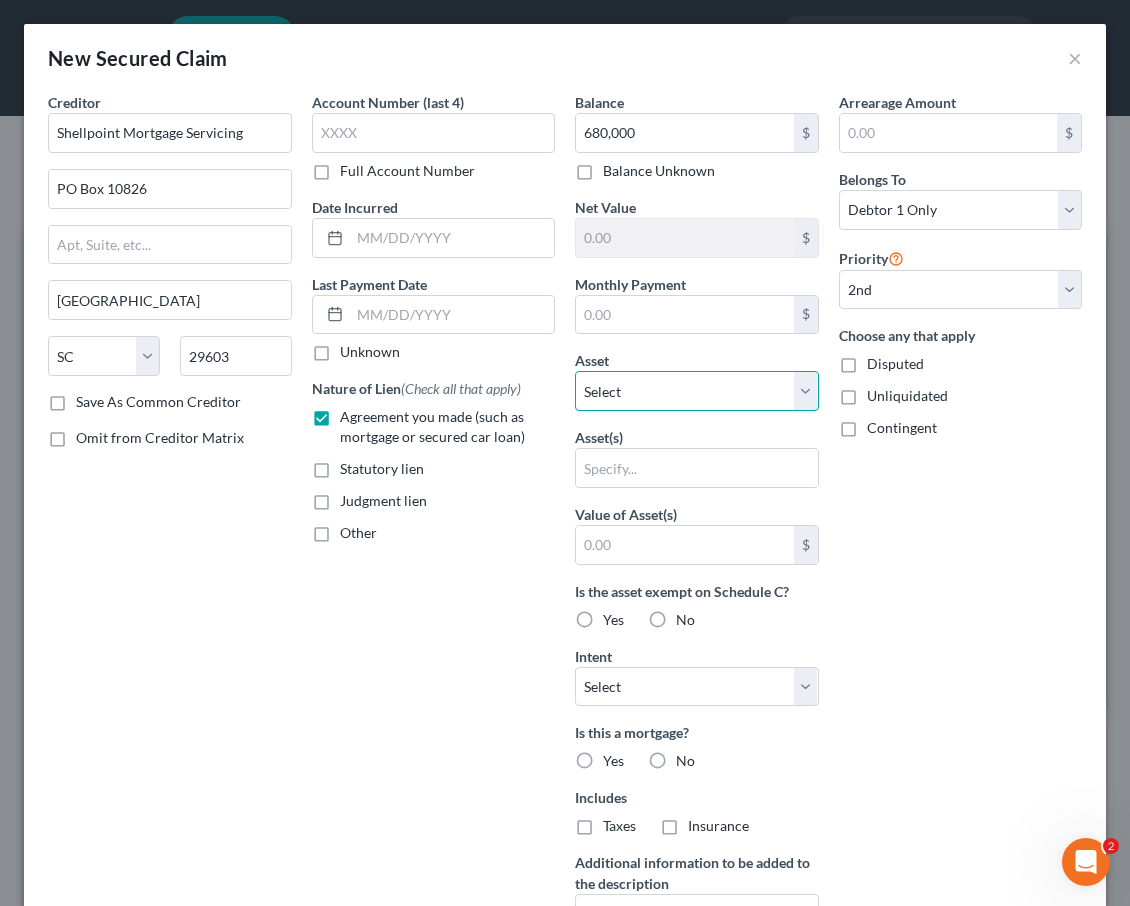 select on "2" 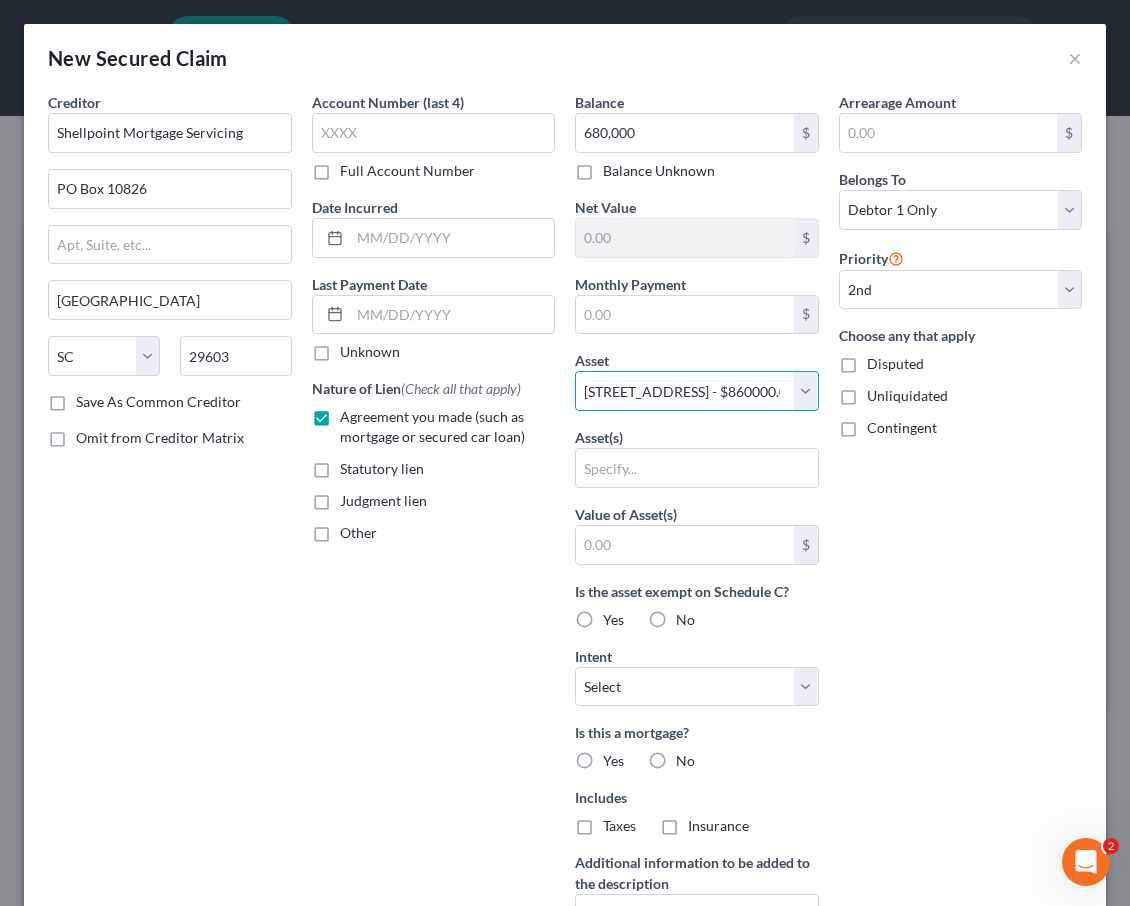 select on "0" 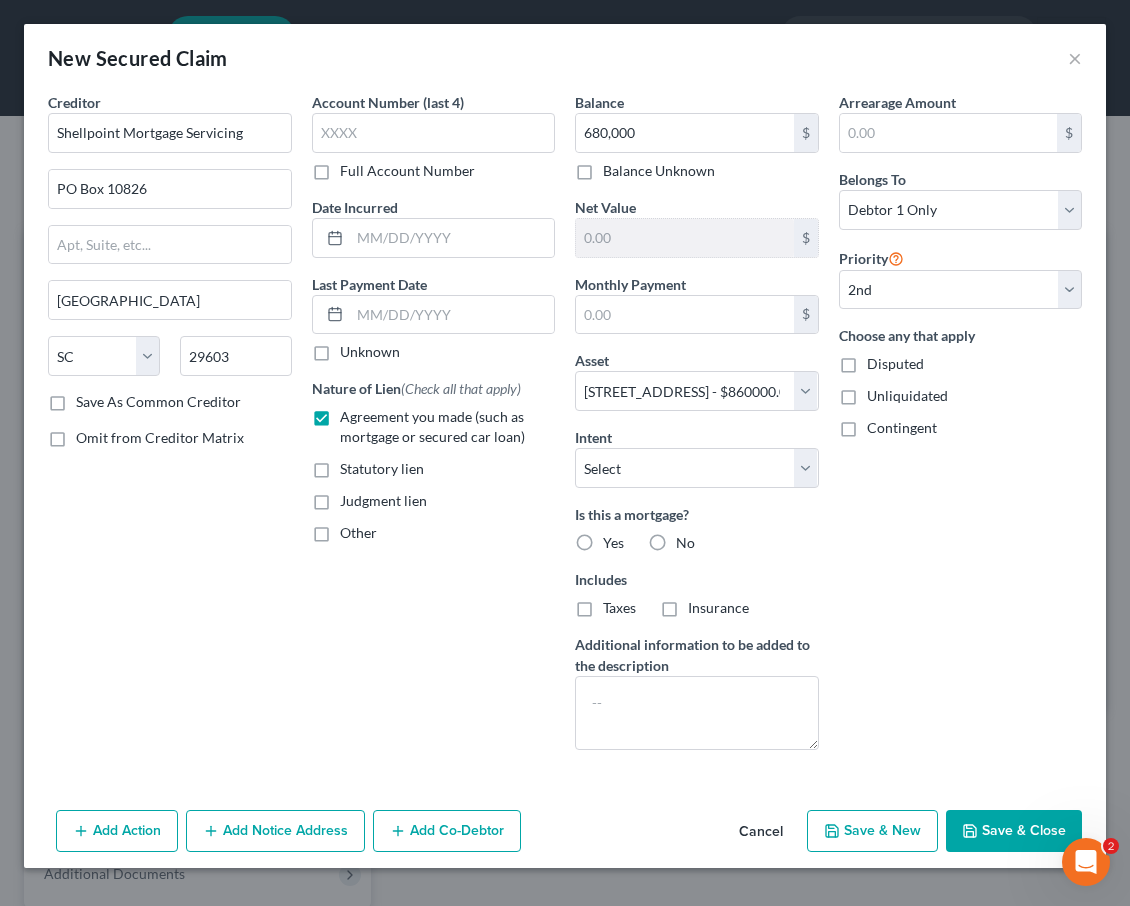 click on "Yes" at bounding box center [613, 543] 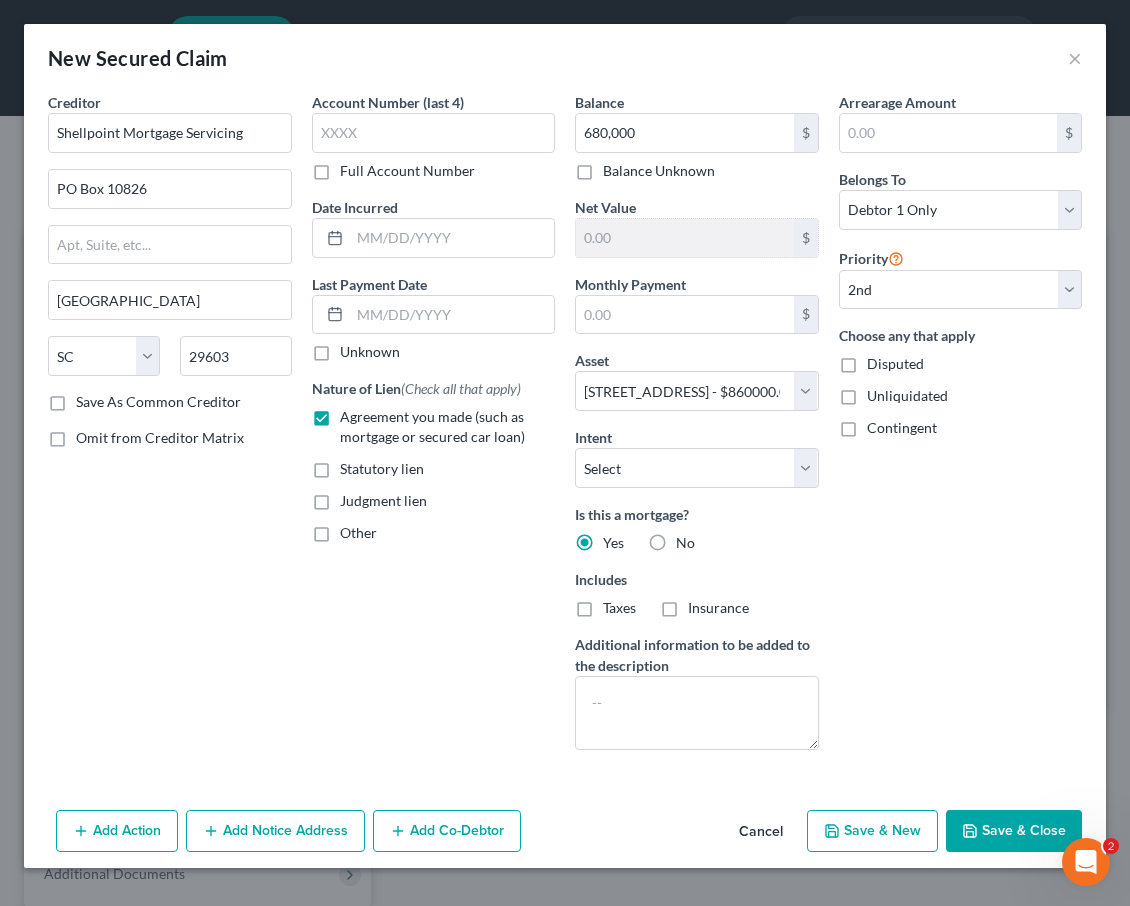 click on "Taxes" at bounding box center [619, 608] 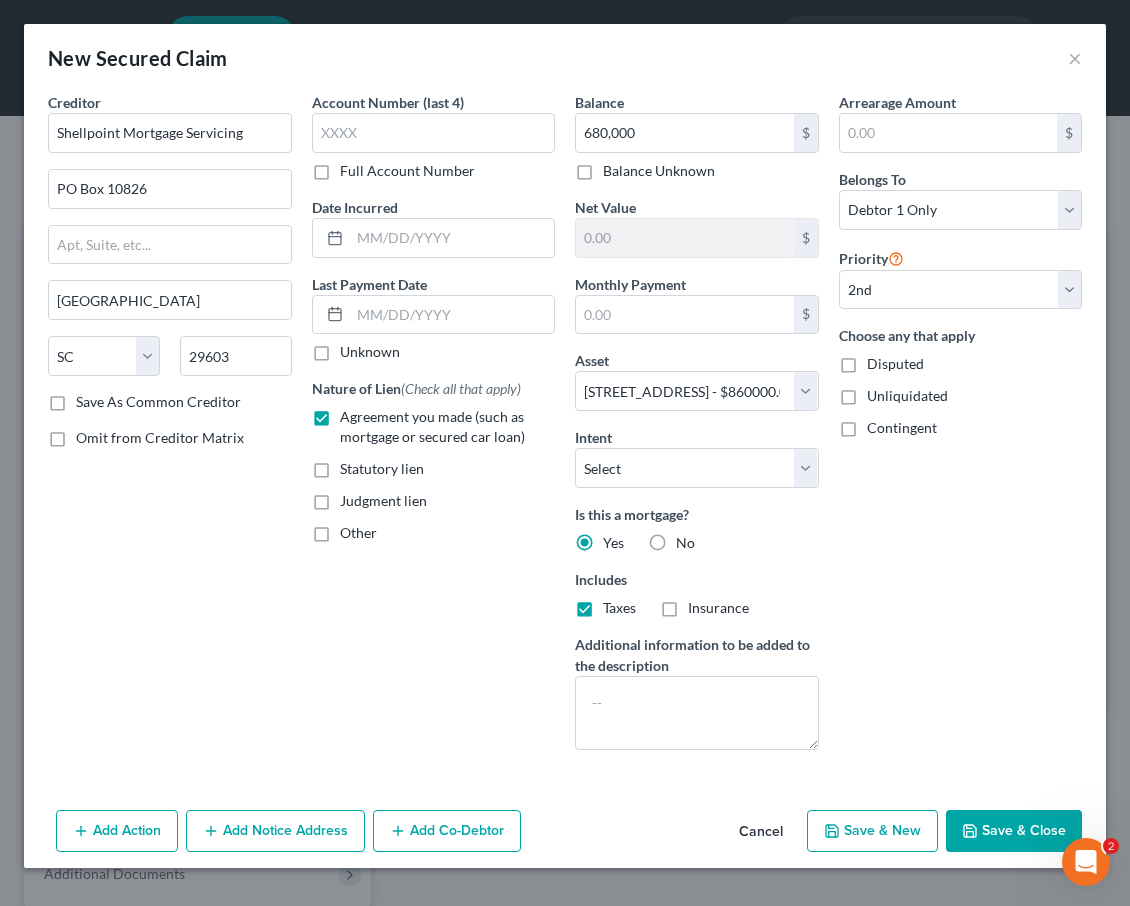 click on "Insurance" at bounding box center (718, 608) 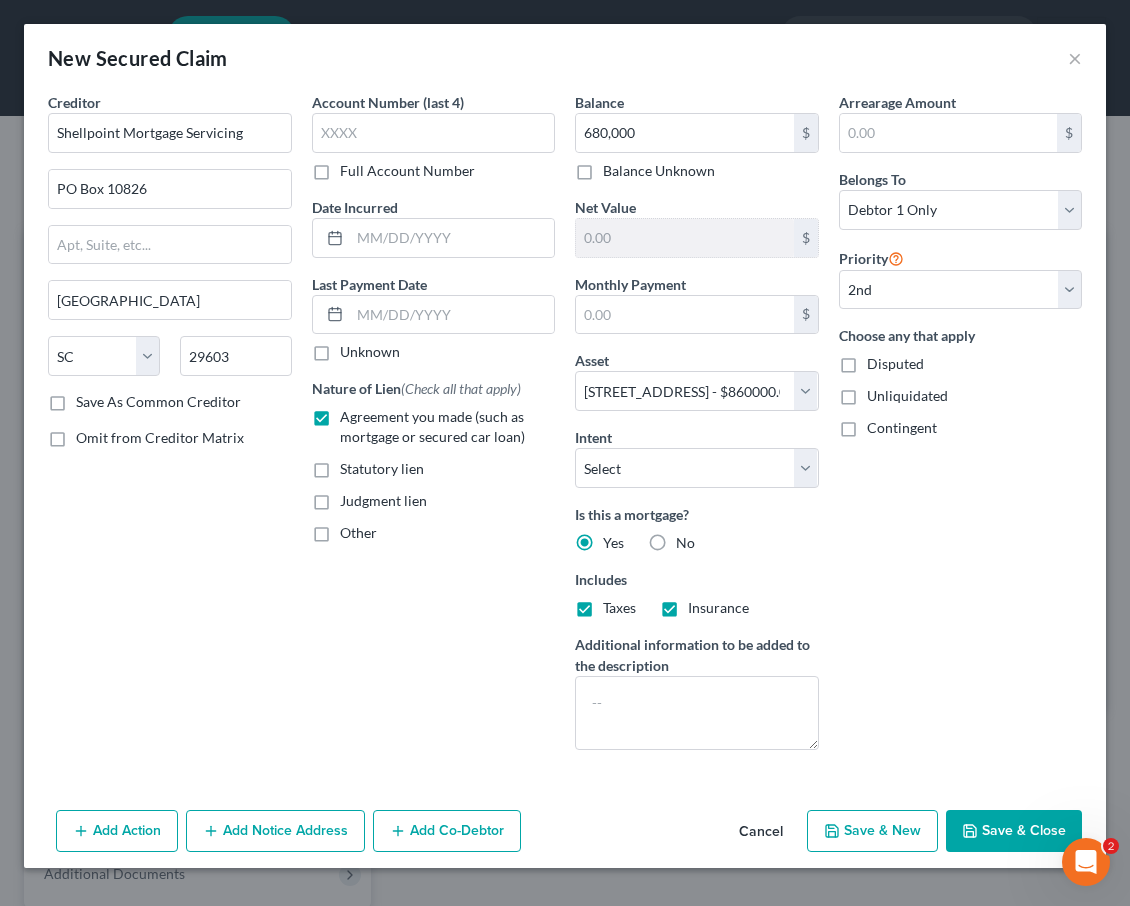 click on "Save & Close" at bounding box center [1014, 831] 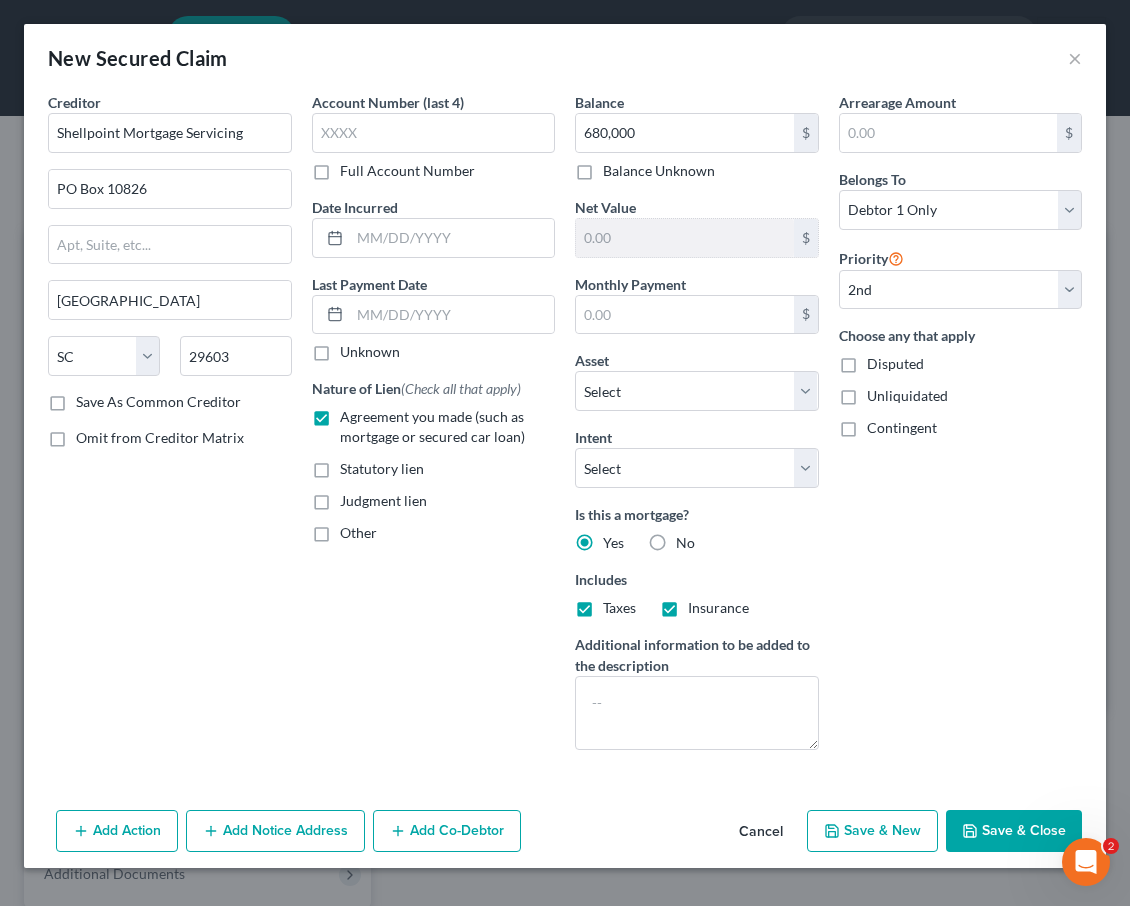 select on "1" 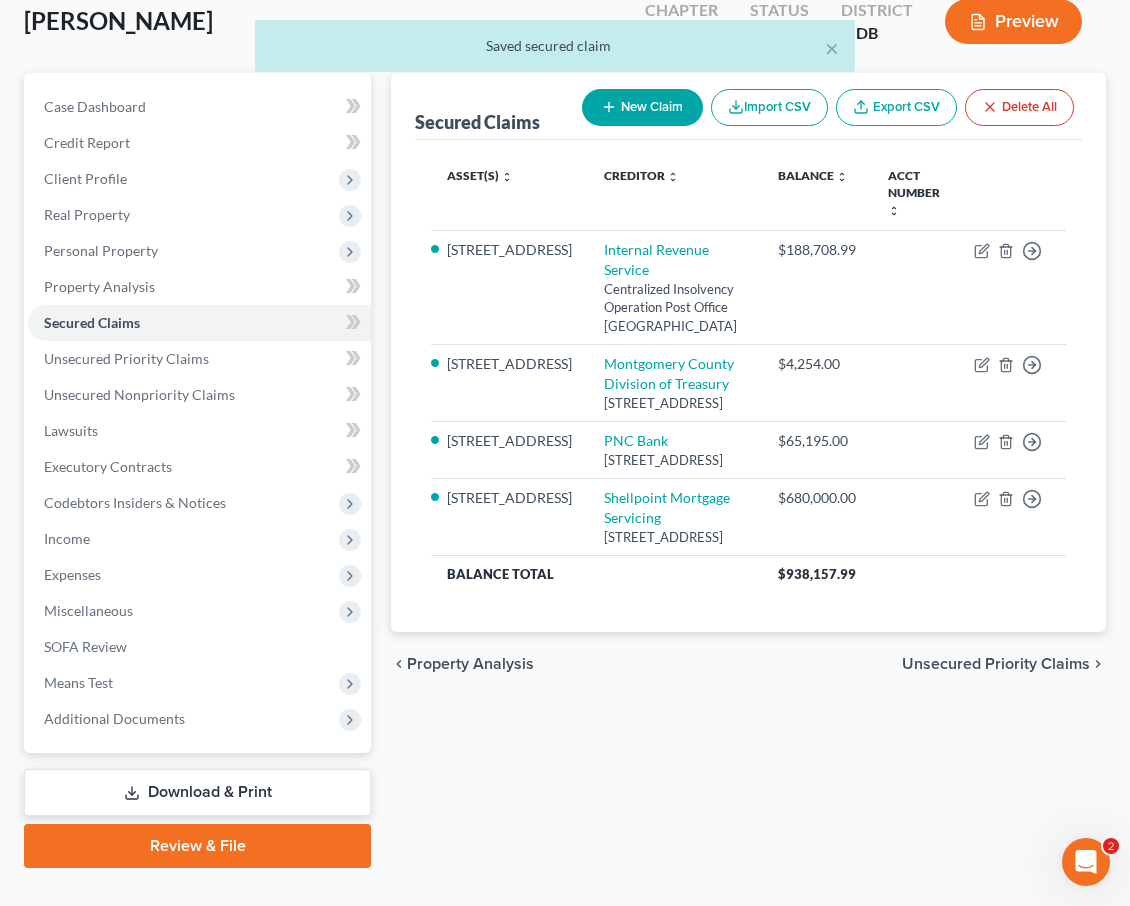 click on "Download & Print" at bounding box center [197, 792] 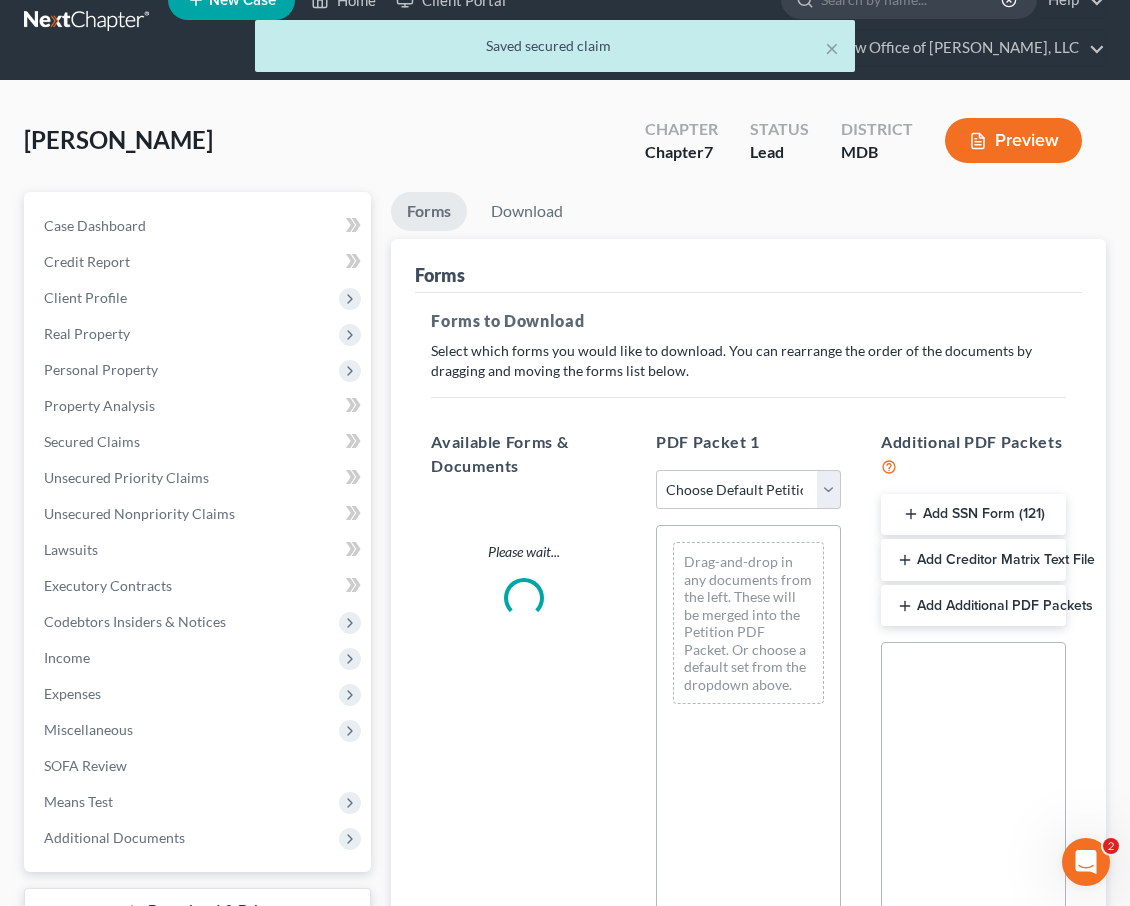 scroll, scrollTop: 0, scrollLeft: 0, axis: both 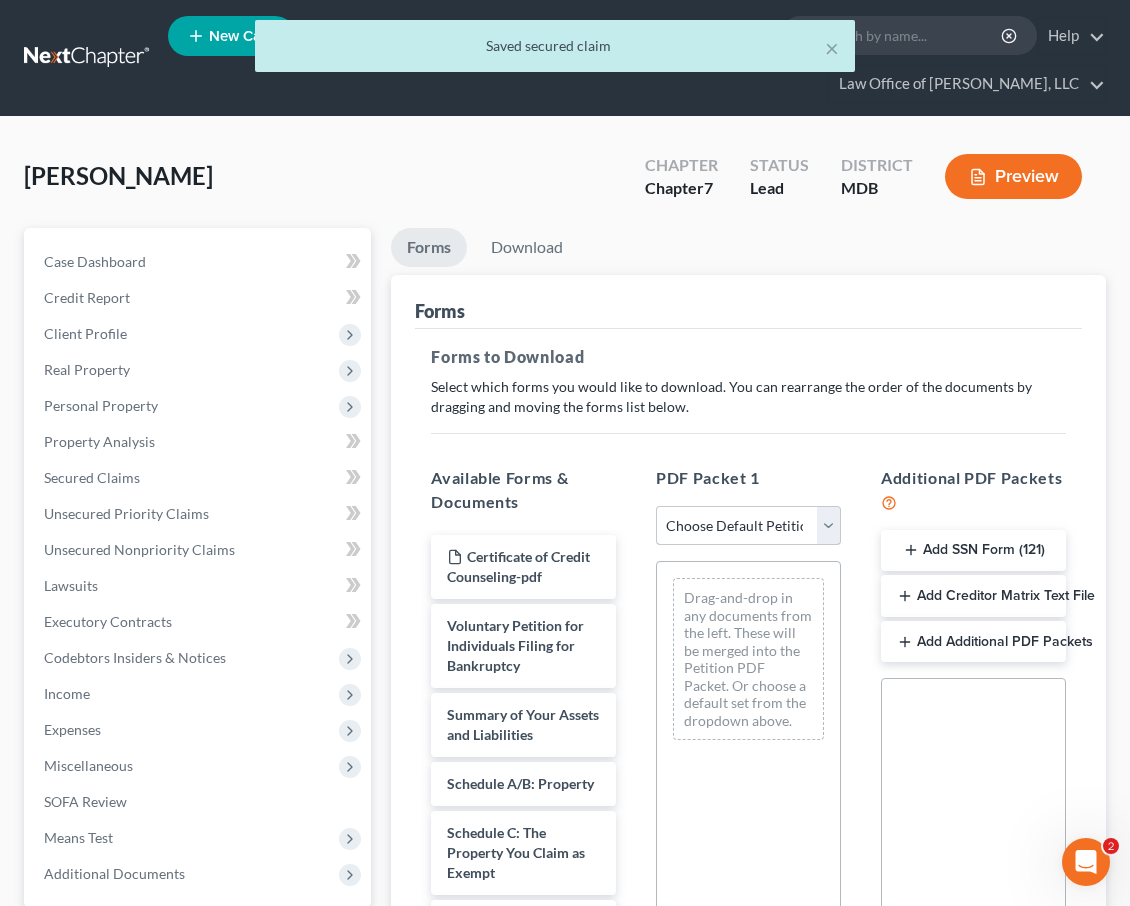 click on "Choose Default Petition PDF Packet Complete Bankruptcy Petition (all forms and schedules) Emergency Filing Forms (Petition and Creditor List Only) Amended Forms Signature Pages Only" at bounding box center [748, 526] 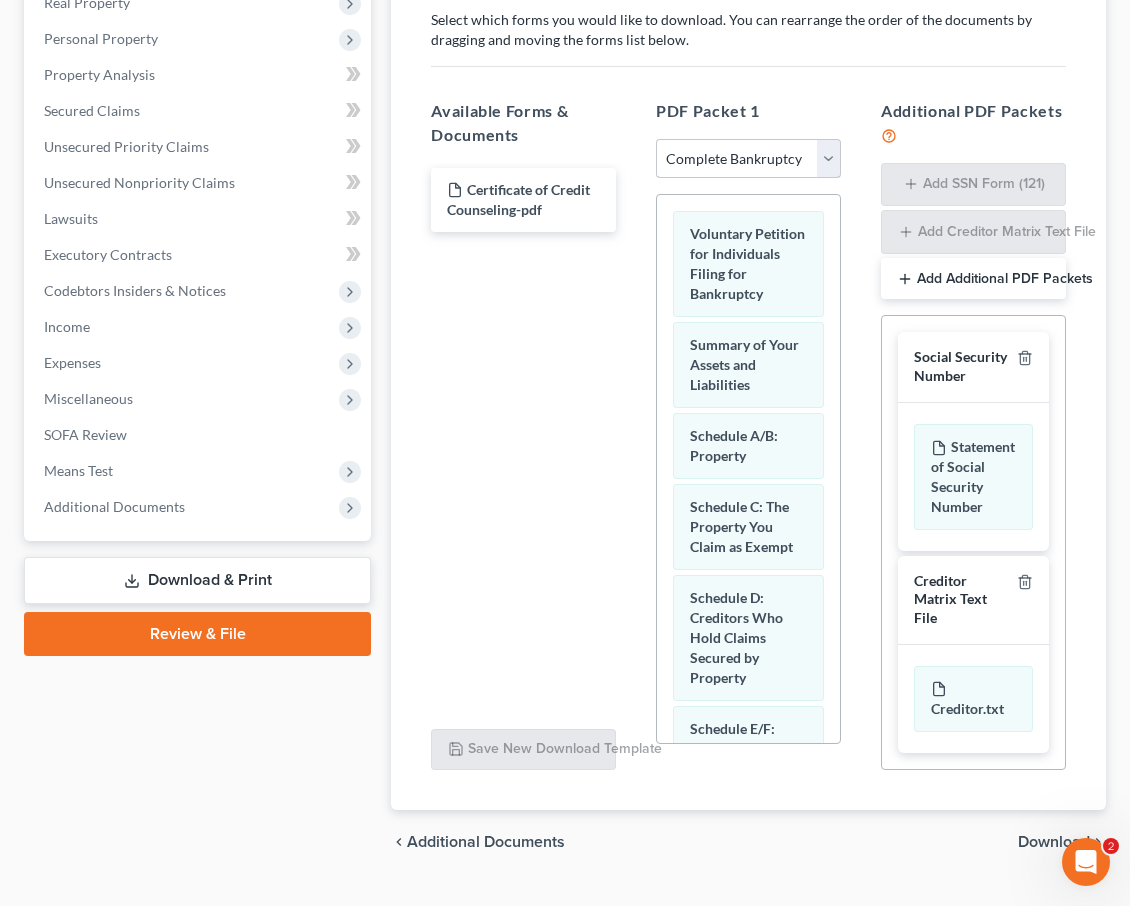 scroll, scrollTop: 374, scrollLeft: 0, axis: vertical 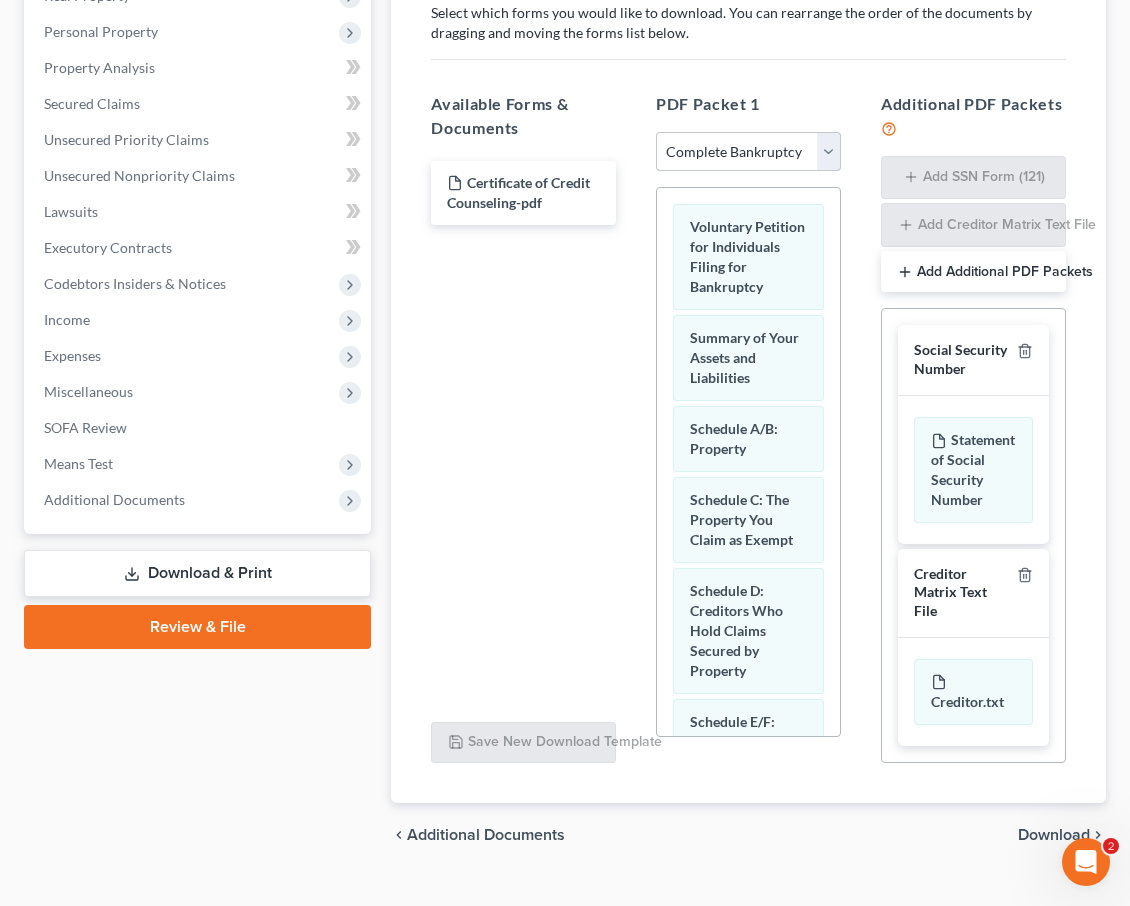 click on "Choose Default Petition PDF Packet Complete Bankruptcy Petition (all forms and schedules) Emergency Filing Forms (Petition and Creditor List Only) Amended Forms Signature Pages Only" at bounding box center [748, 152] 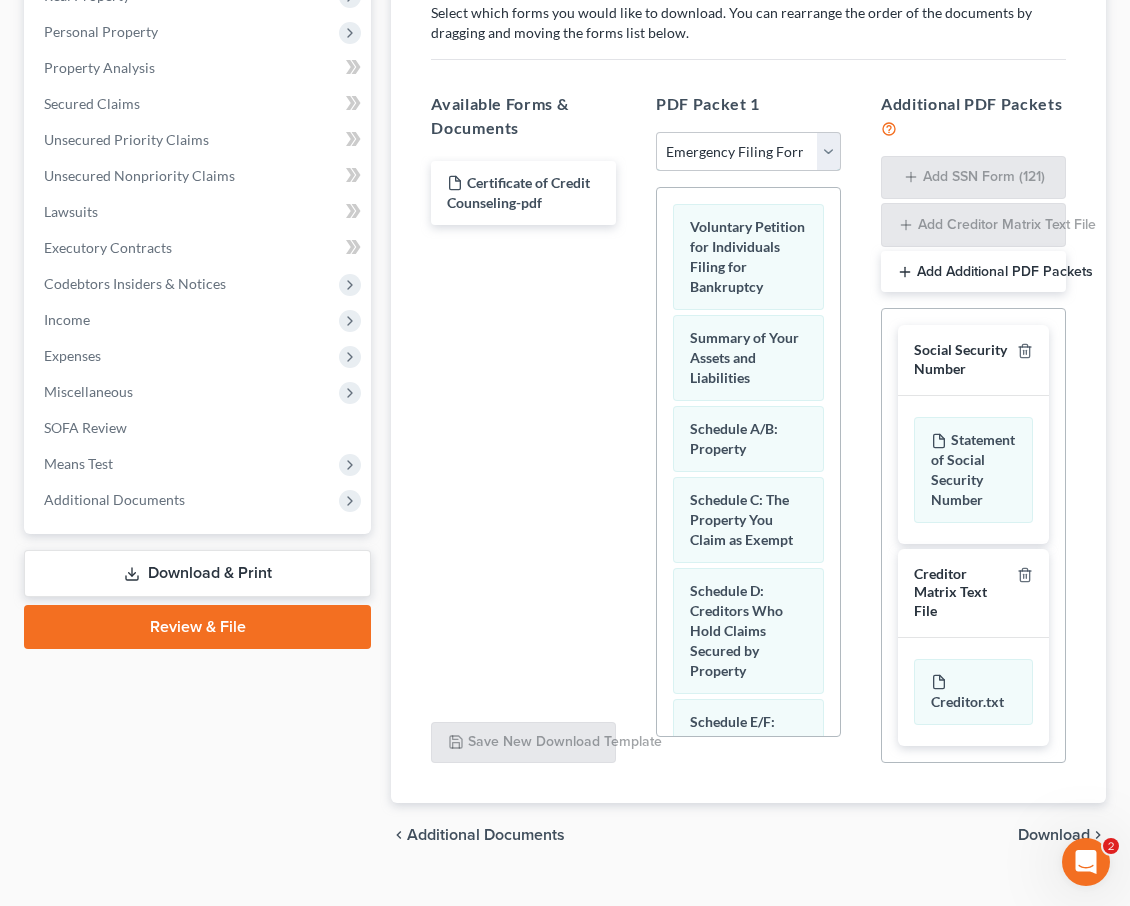 scroll, scrollTop: 370, scrollLeft: 0, axis: vertical 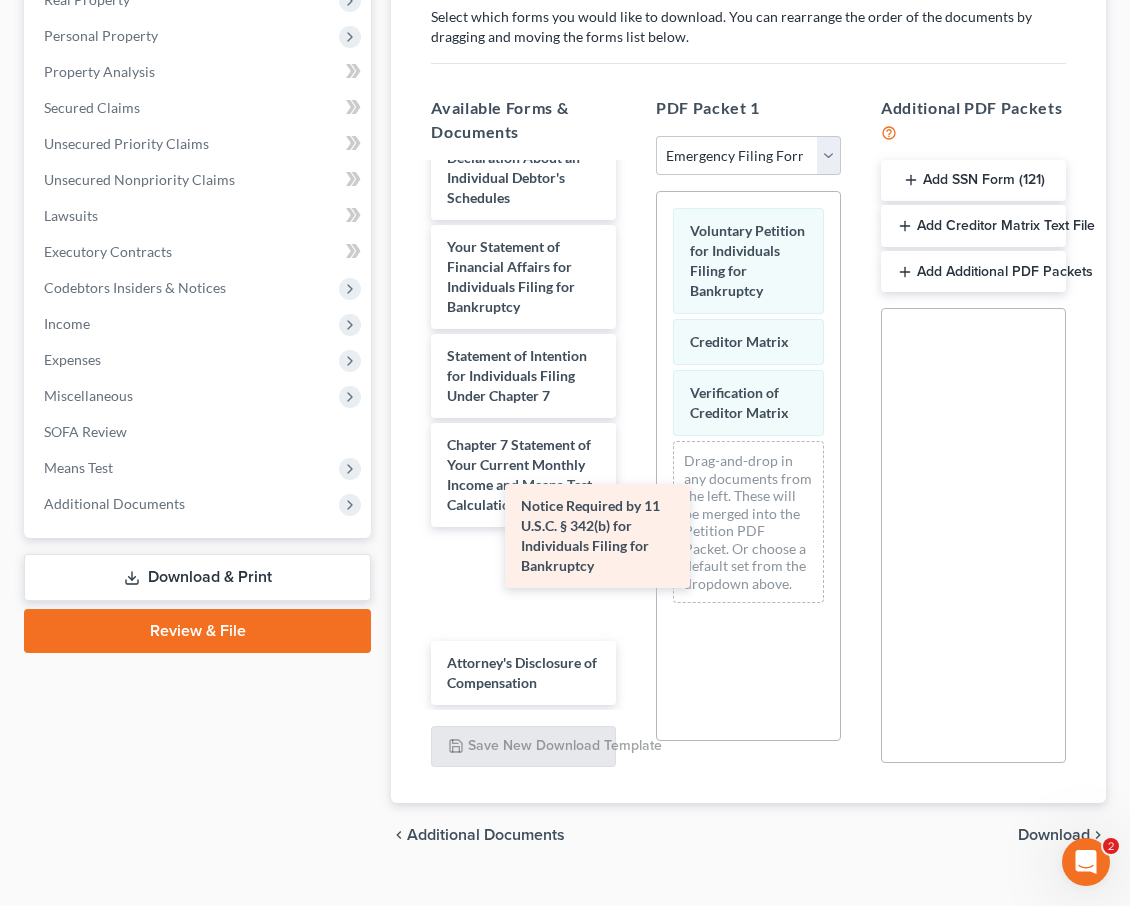 drag, startPoint x: 538, startPoint y: 547, endPoint x: 684, endPoint y: 512, distance: 150.13661 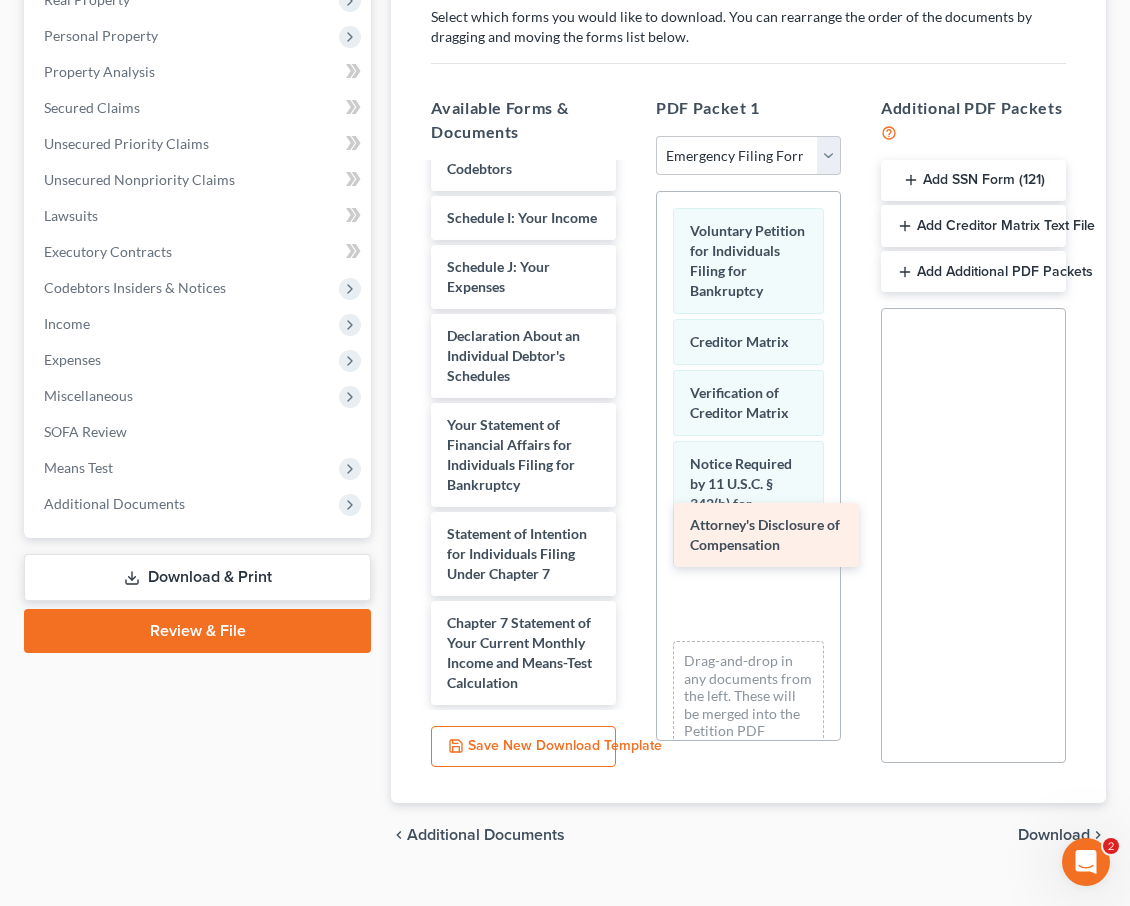 scroll, scrollTop: 581, scrollLeft: 0, axis: vertical 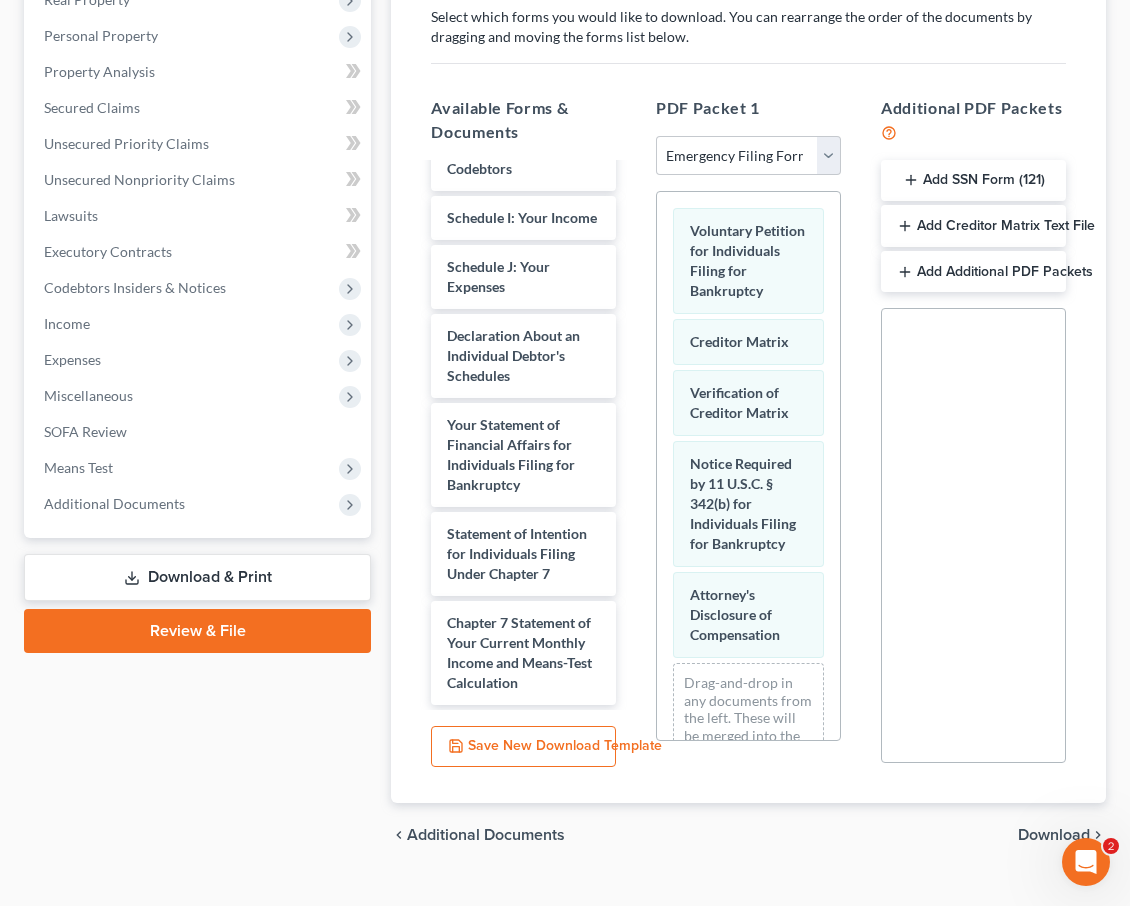 click on "Download" at bounding box center (1054, 835) 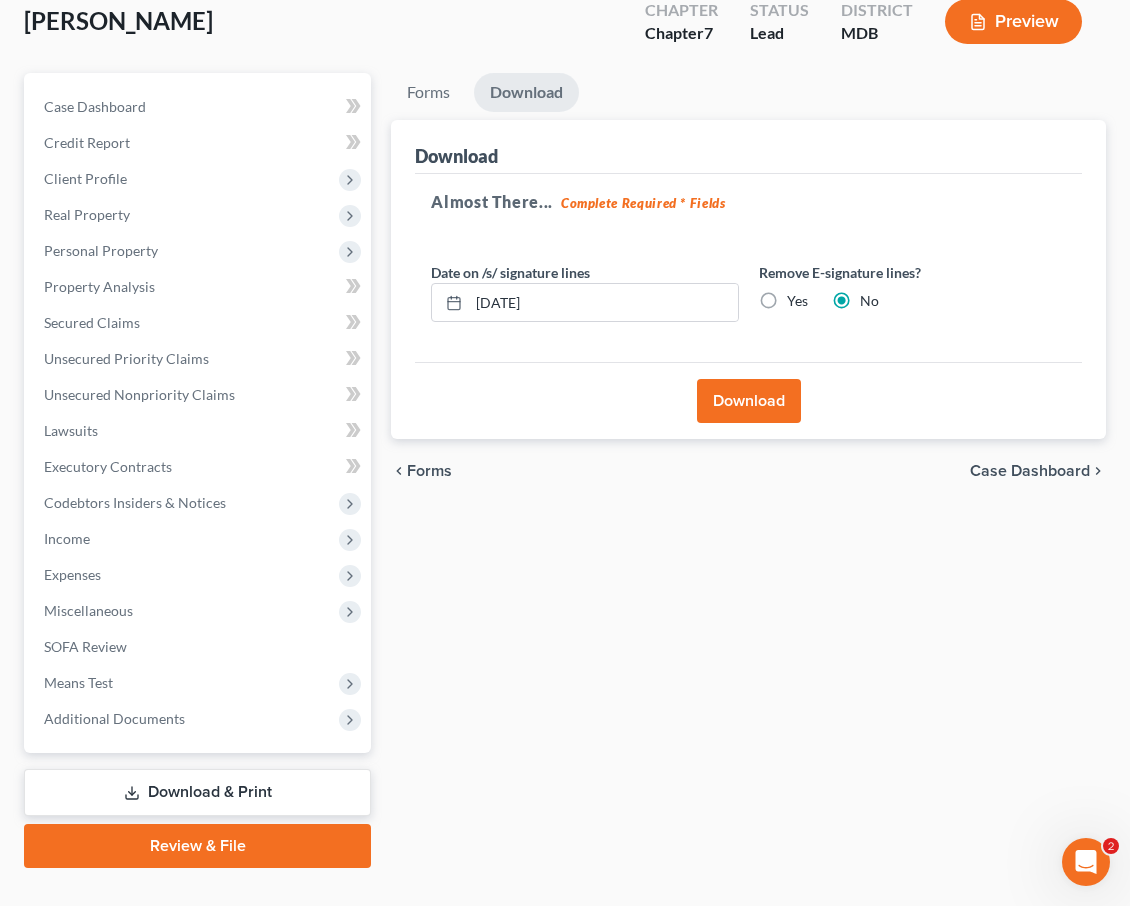 click on "Download" at bounding box center [749, 401] 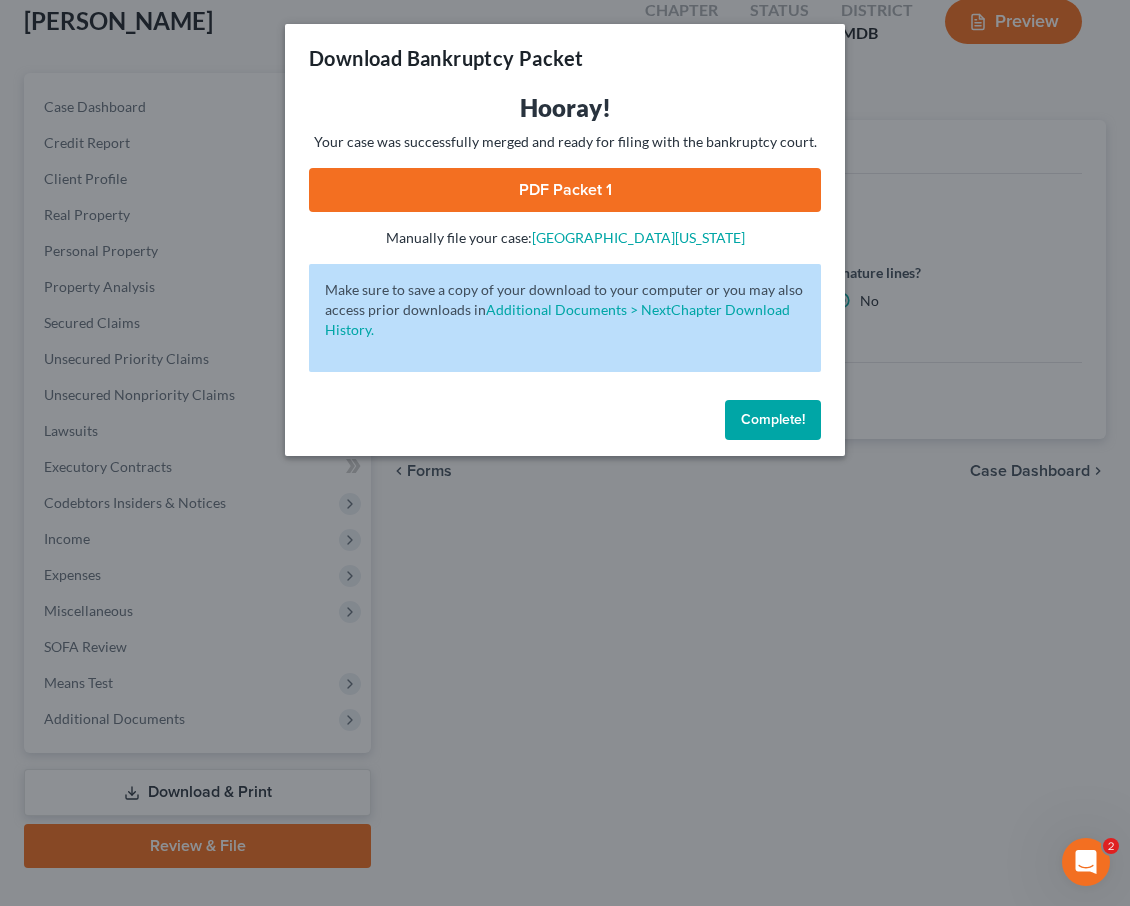 click on "PDF Packet 1" at bounding box center [565, 190] 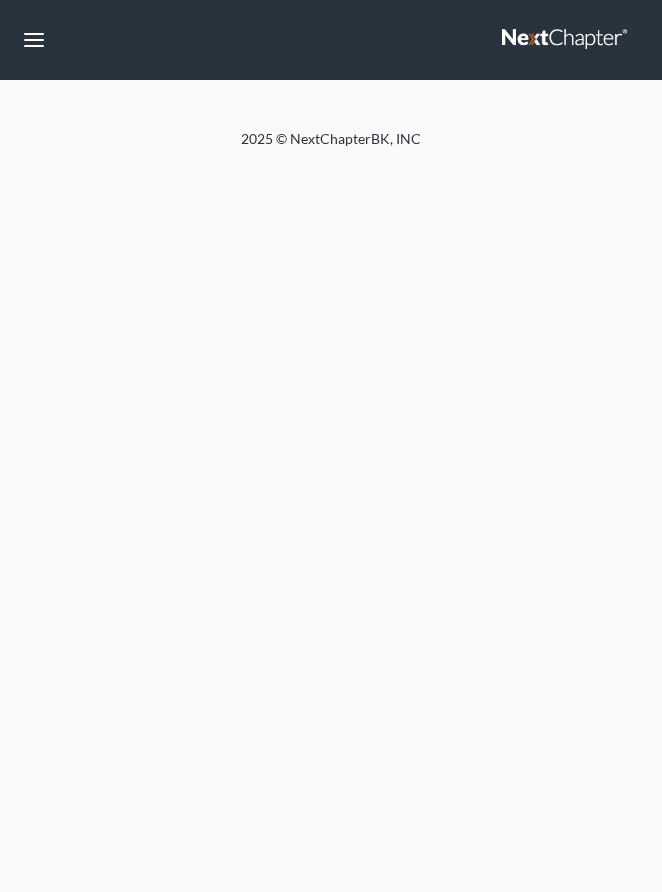 scroll, scrollTop: 0, scrollLeft: 0, axis: both 